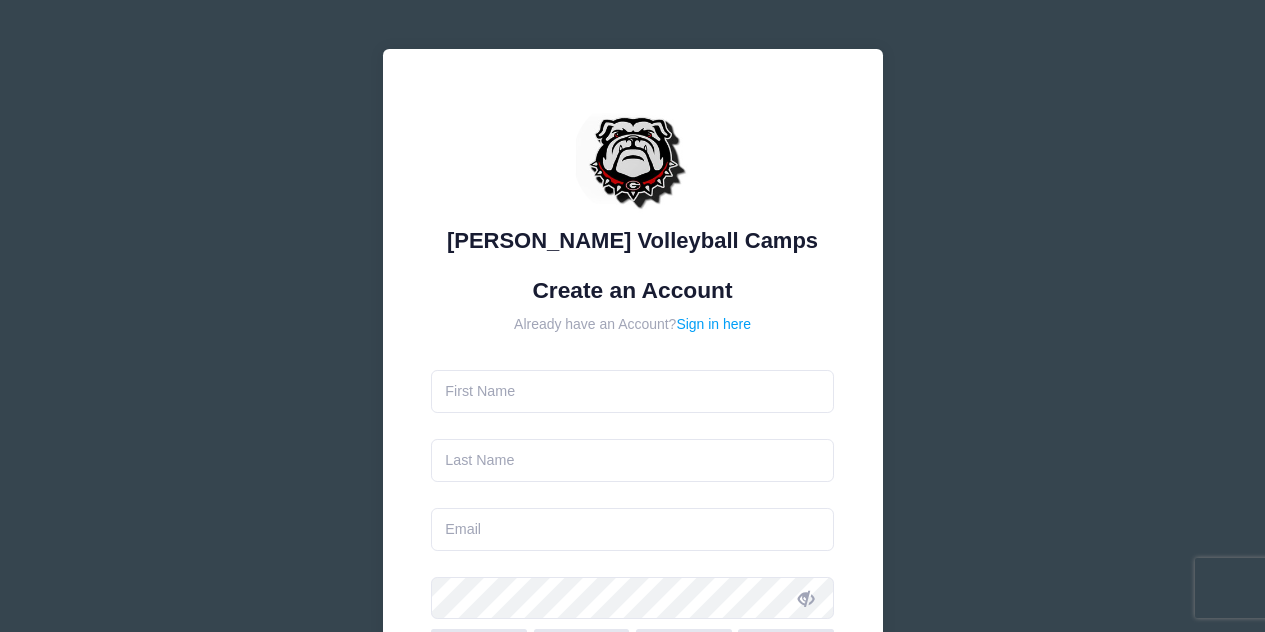 scroll, scrollTop: 0, scrollLeft: 0, axis: both 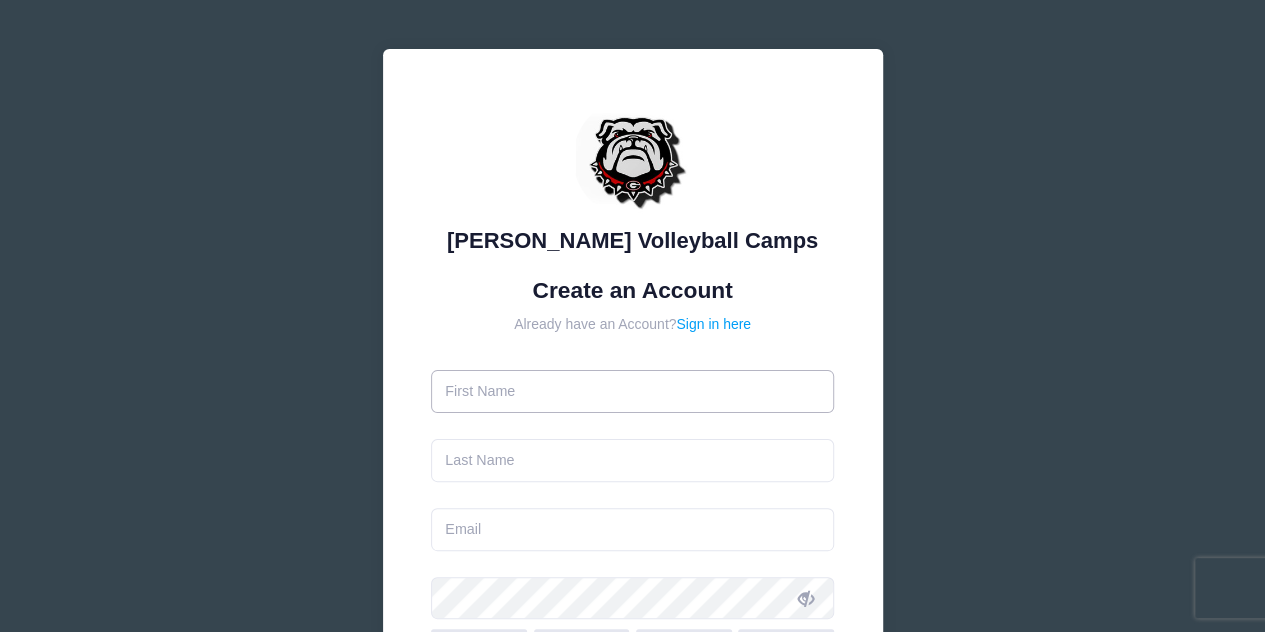 click at bounding box center [632, 391] 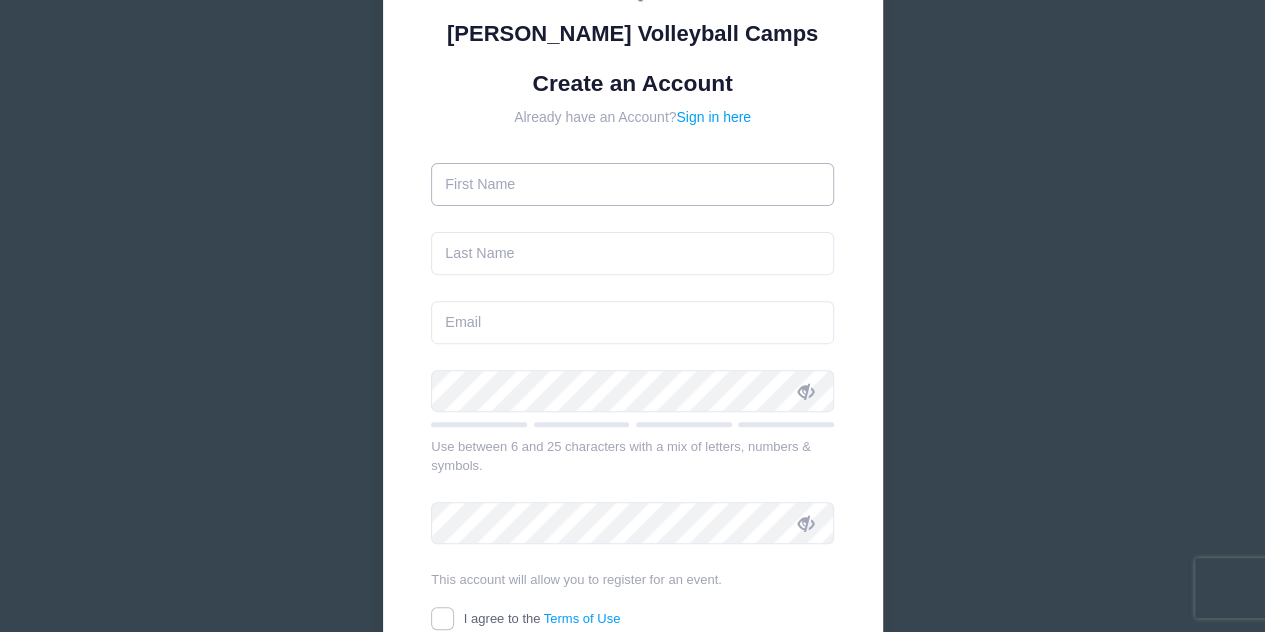 scroll, scrollTop: 247, scrollLeft: 0, axis: vertical 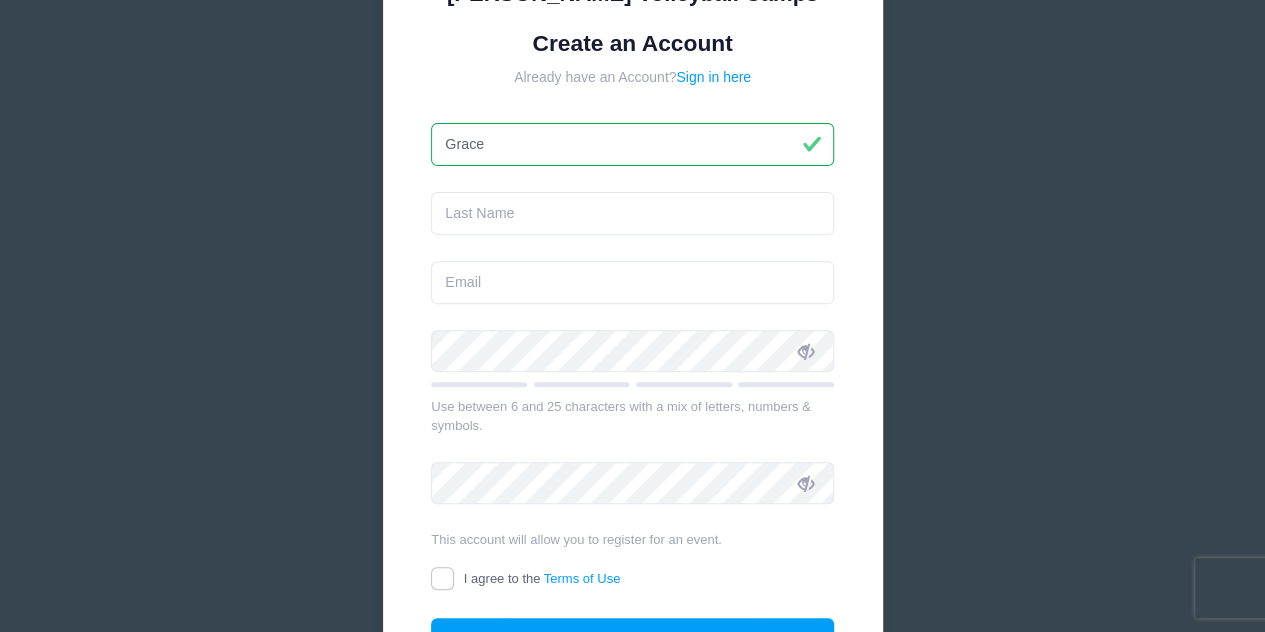type on "Grace" 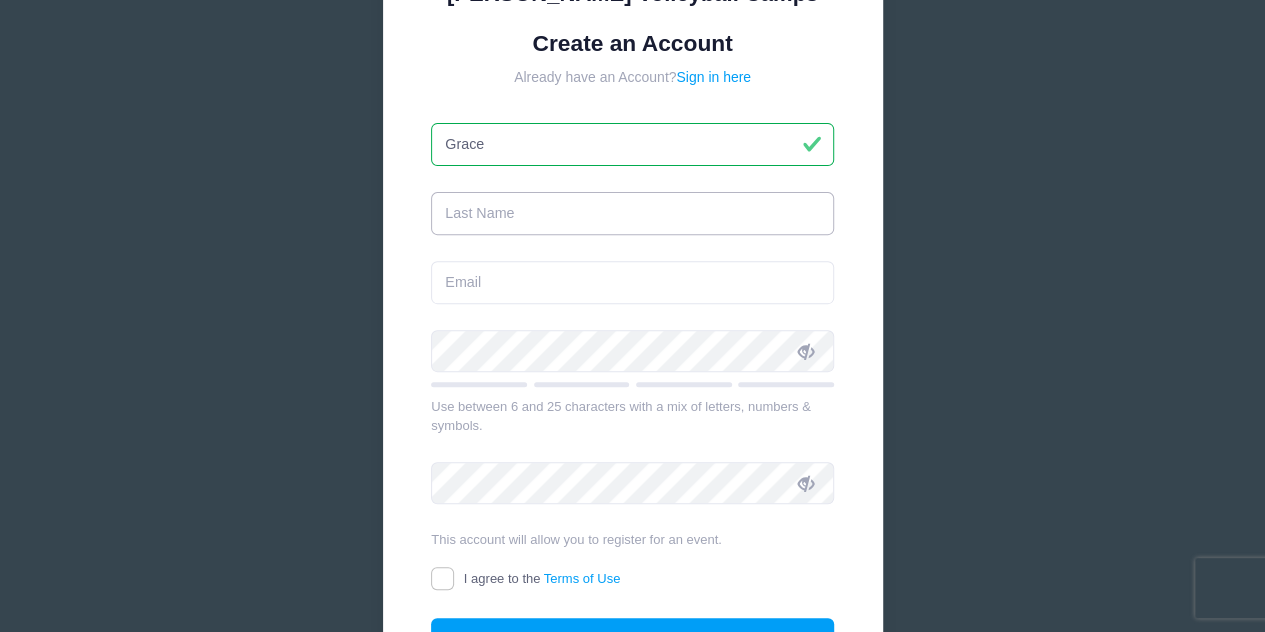 click at bounding box center (632, 213) 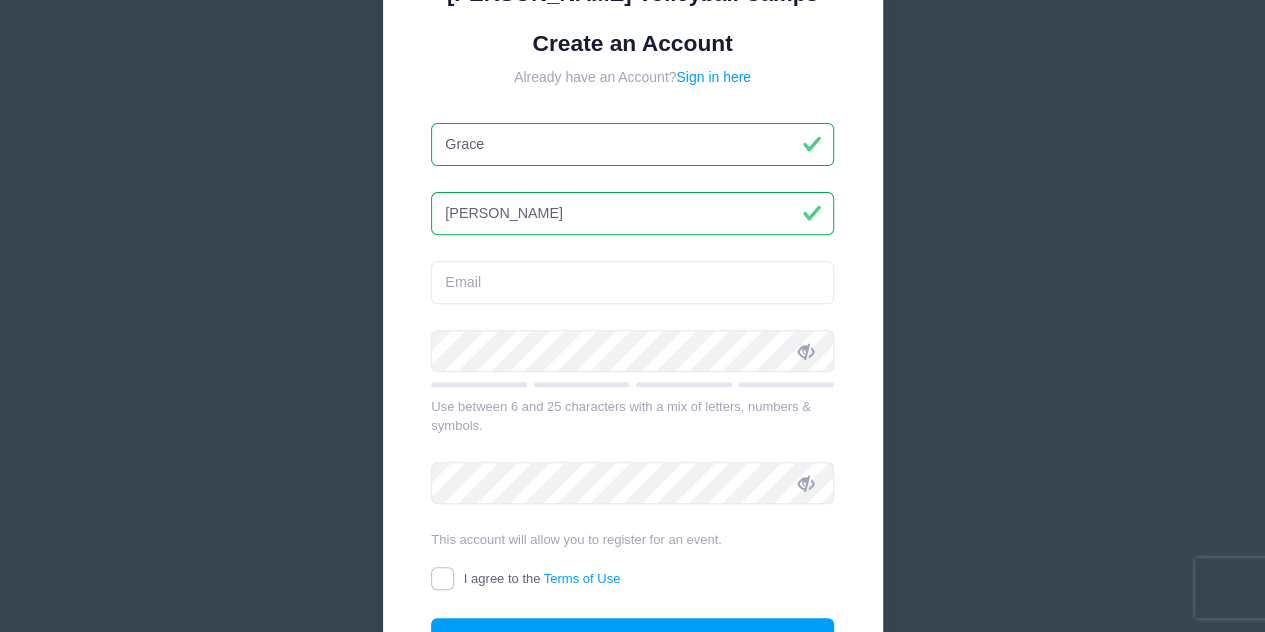 type on "[PERSON_NAME]" 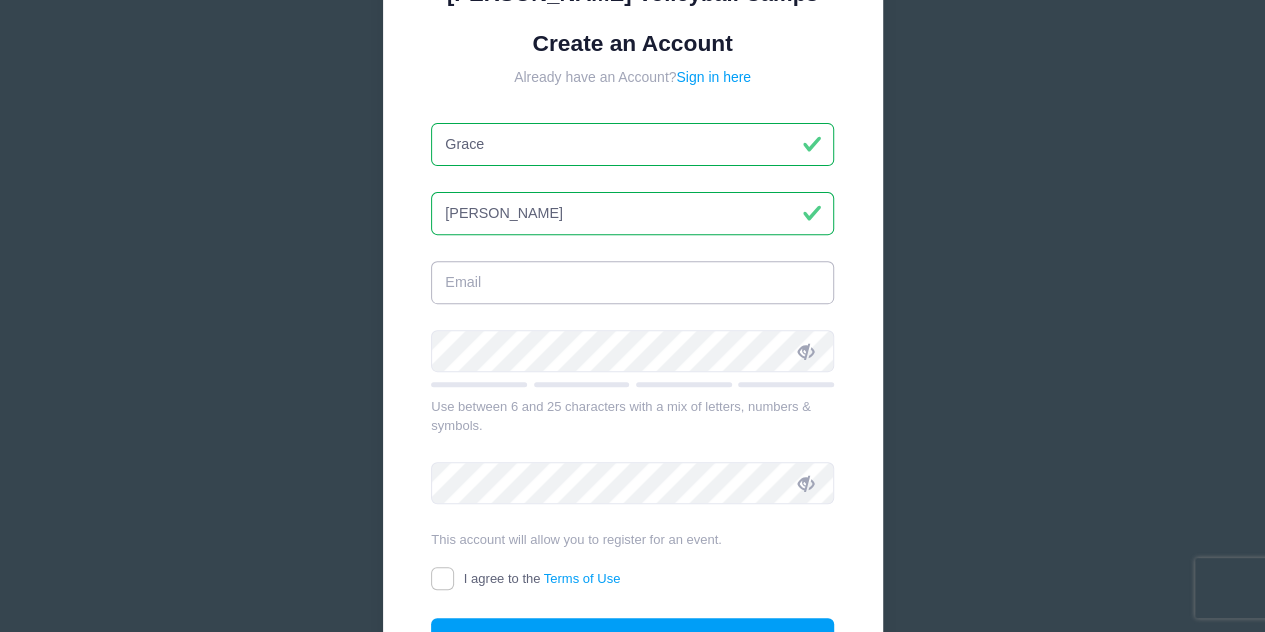 click at bounding box center [632, 282] 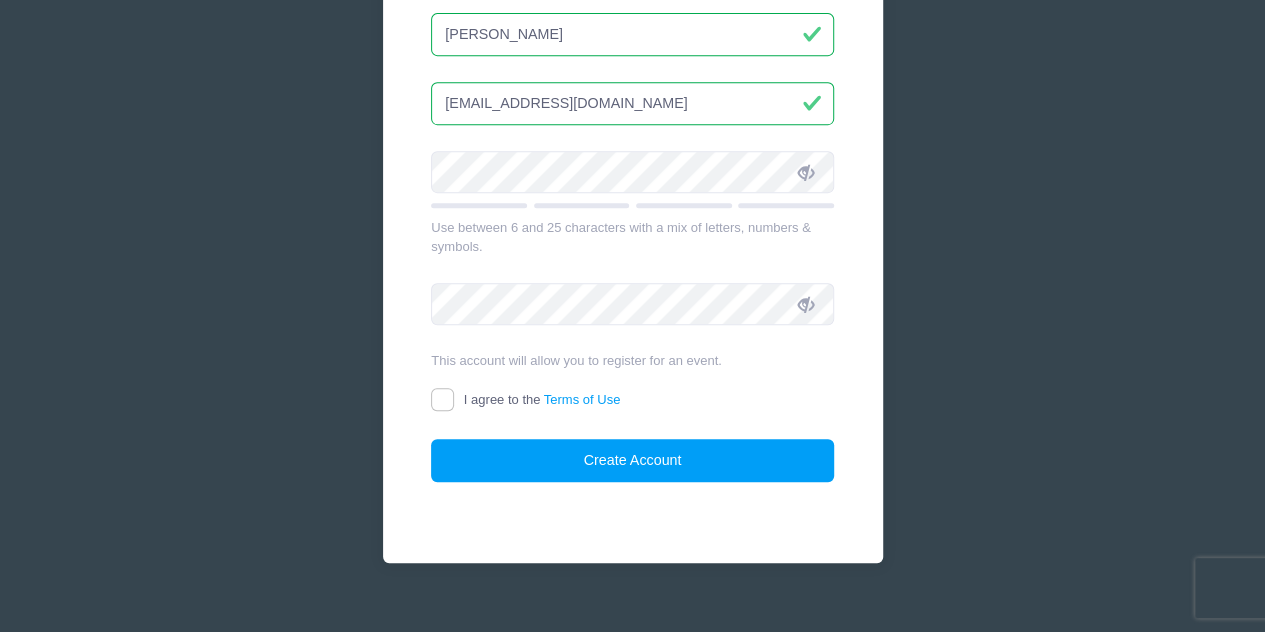 scroll, scrollTop: 429, scrollLeft: 0, axis: vertical 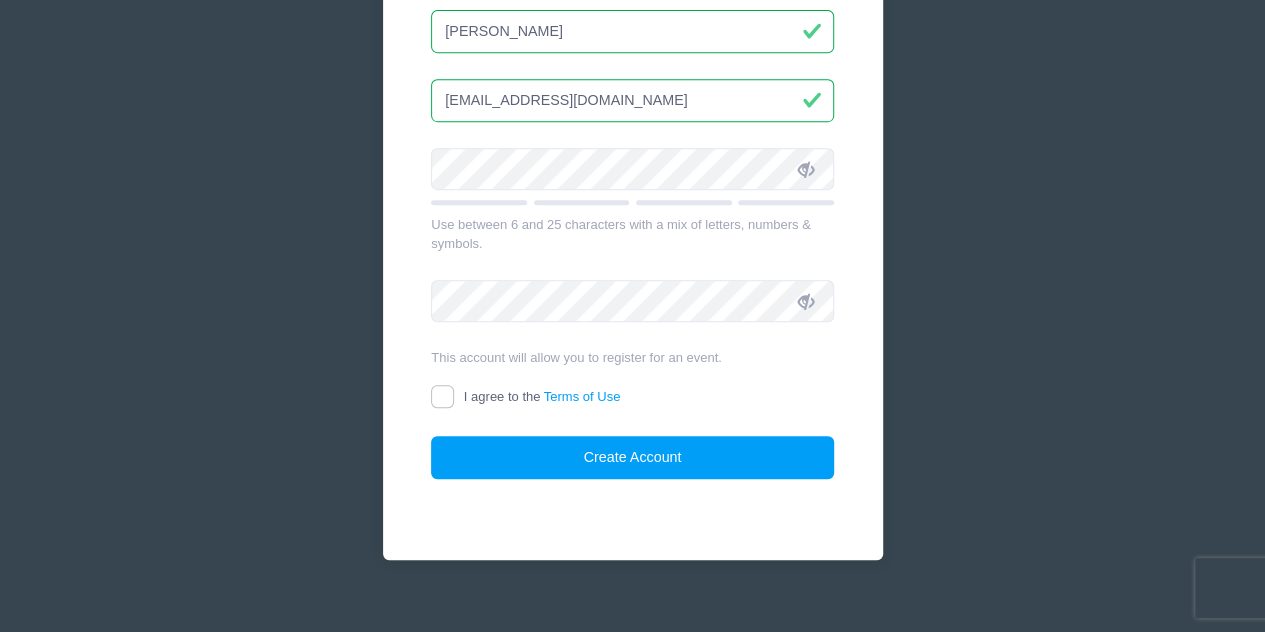 type on "[EMAIL_ADDRESS][DOMAIN_NAME]" 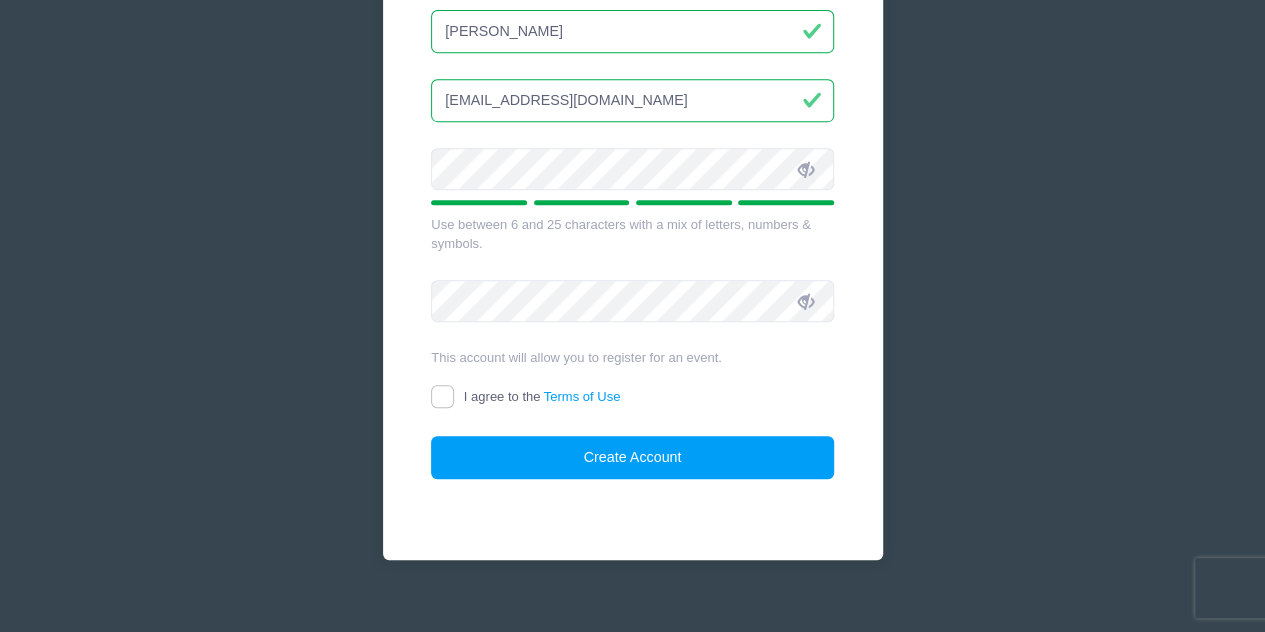 click at bounding box center [806, 169] 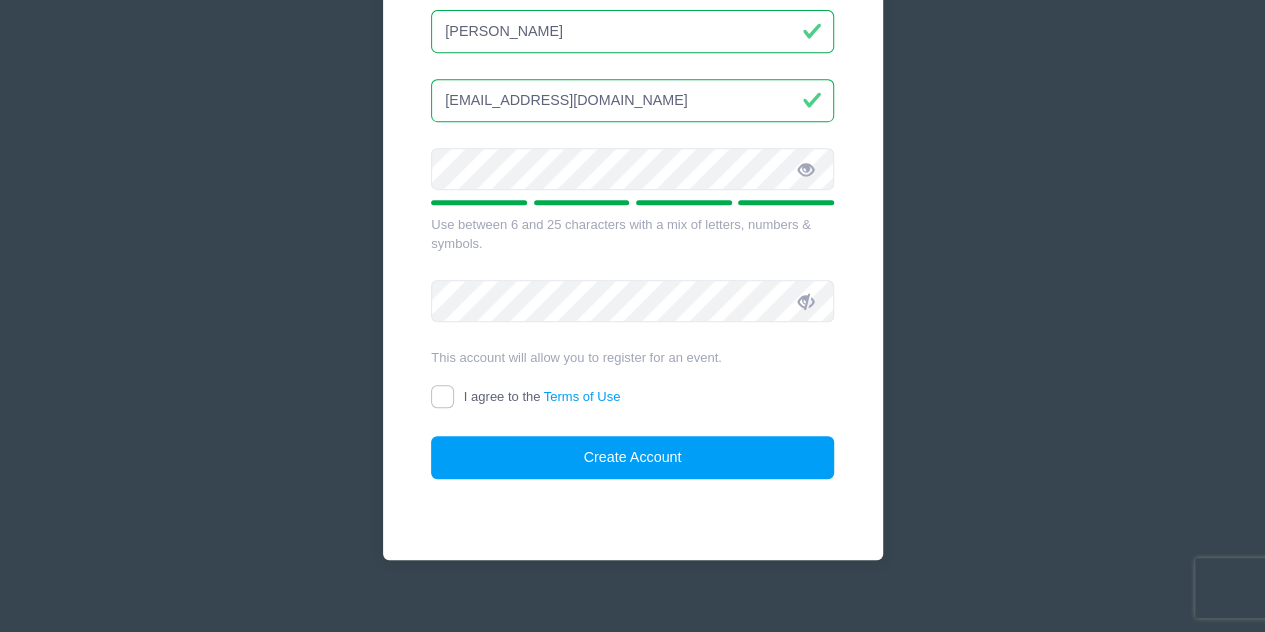 click at bounding box center (806, 169) 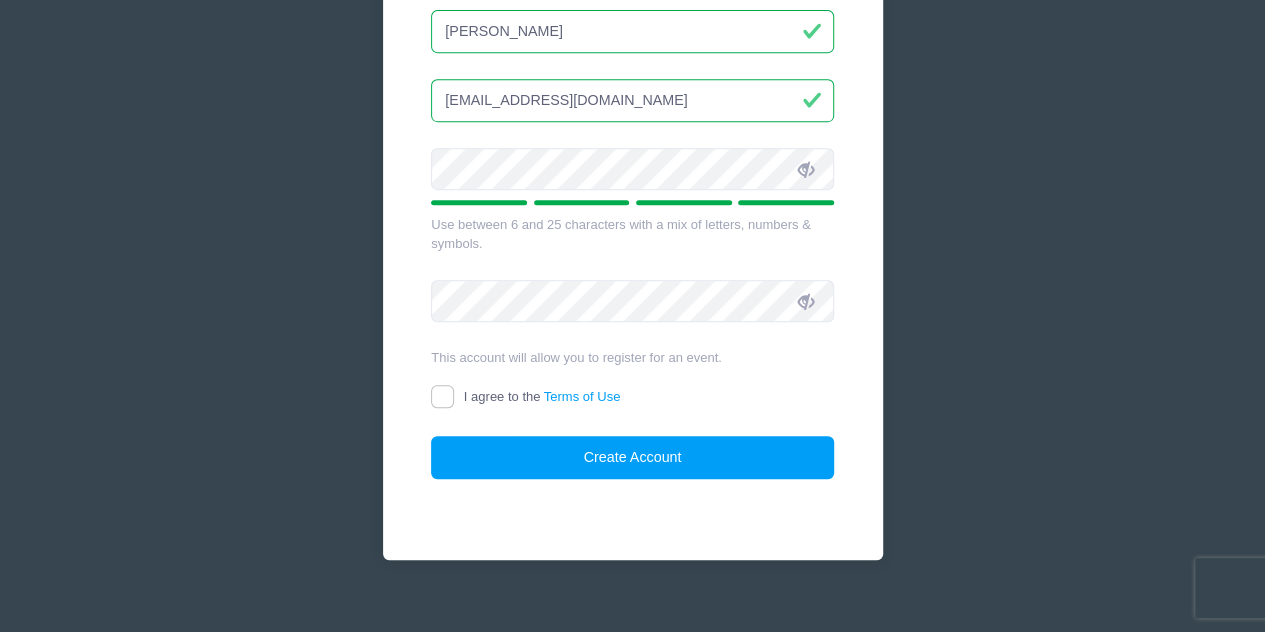 drag, startPoint x: 809, startPoint y: 162, endPoint x: 806, endPoint y: 177, distance: 15.297058 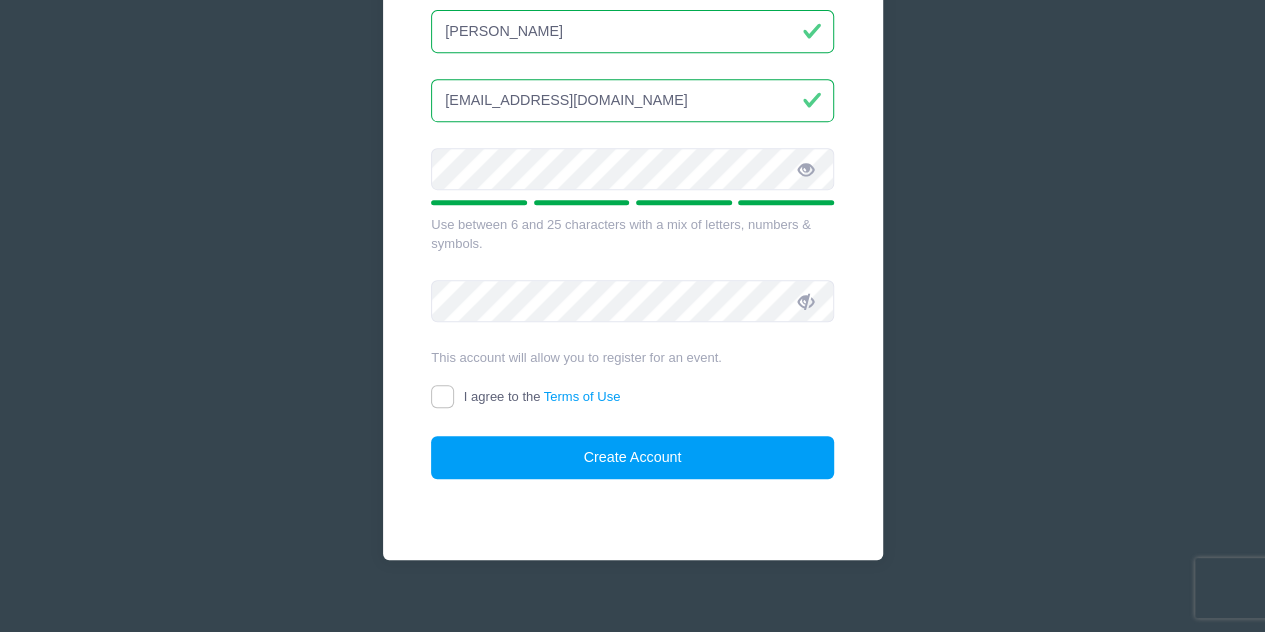 click at bounding box center [806, 169] 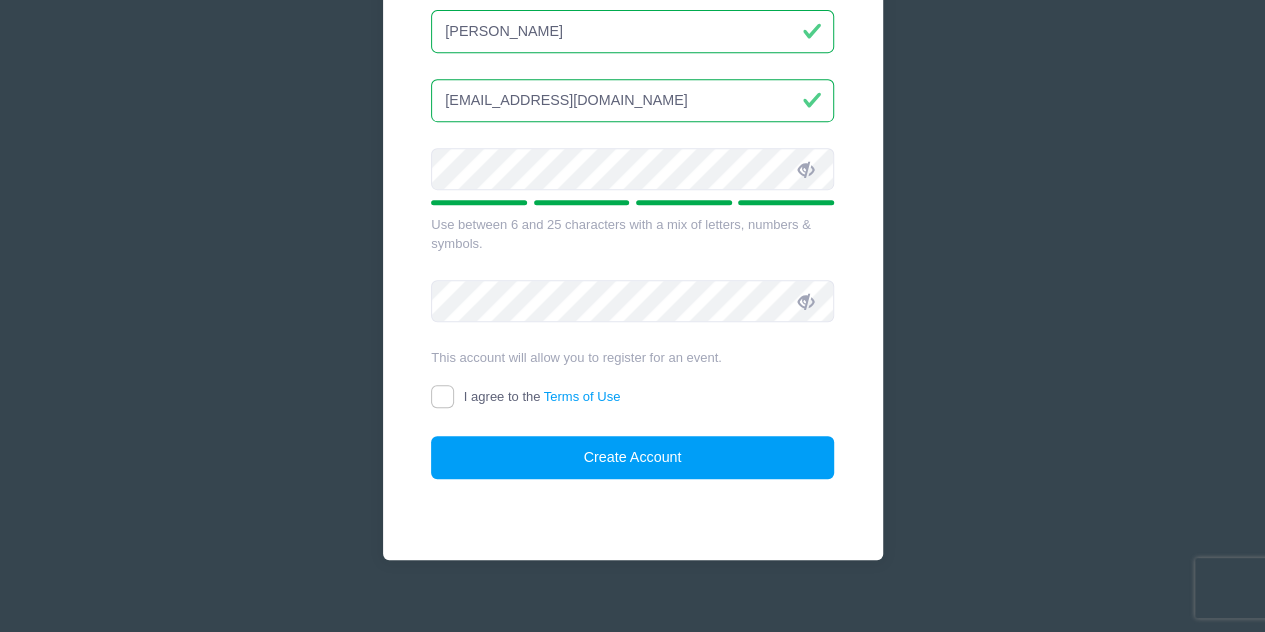 click at bounding box center (806, 169) 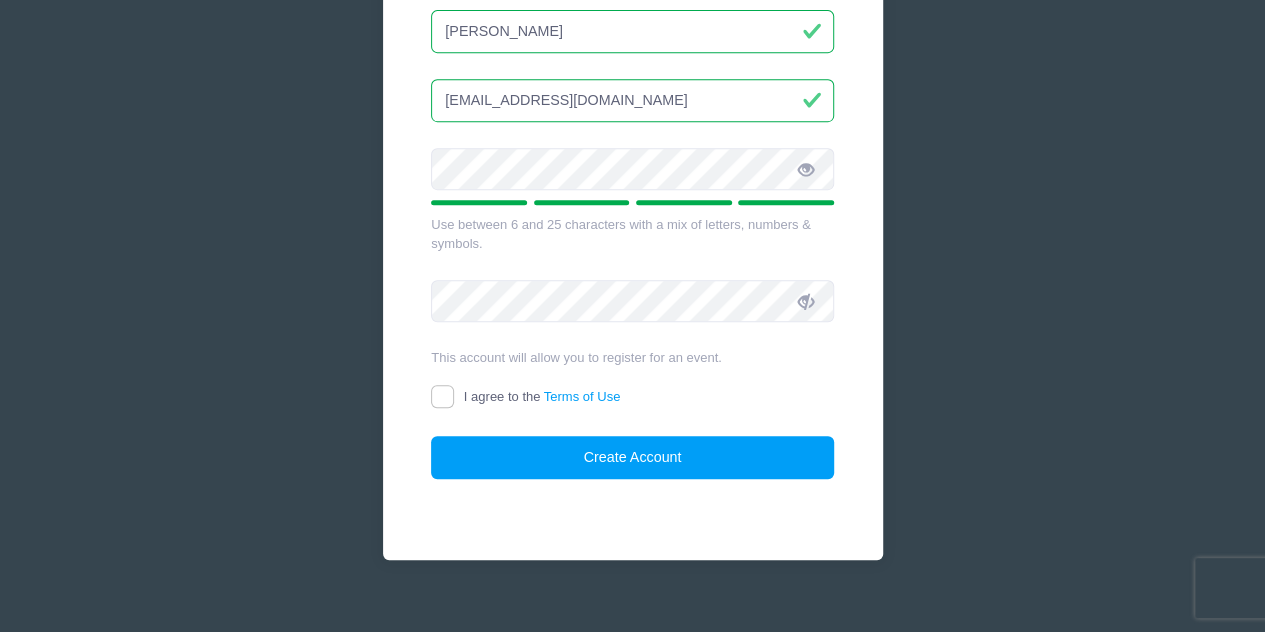 click at bounding box center [806, 170] 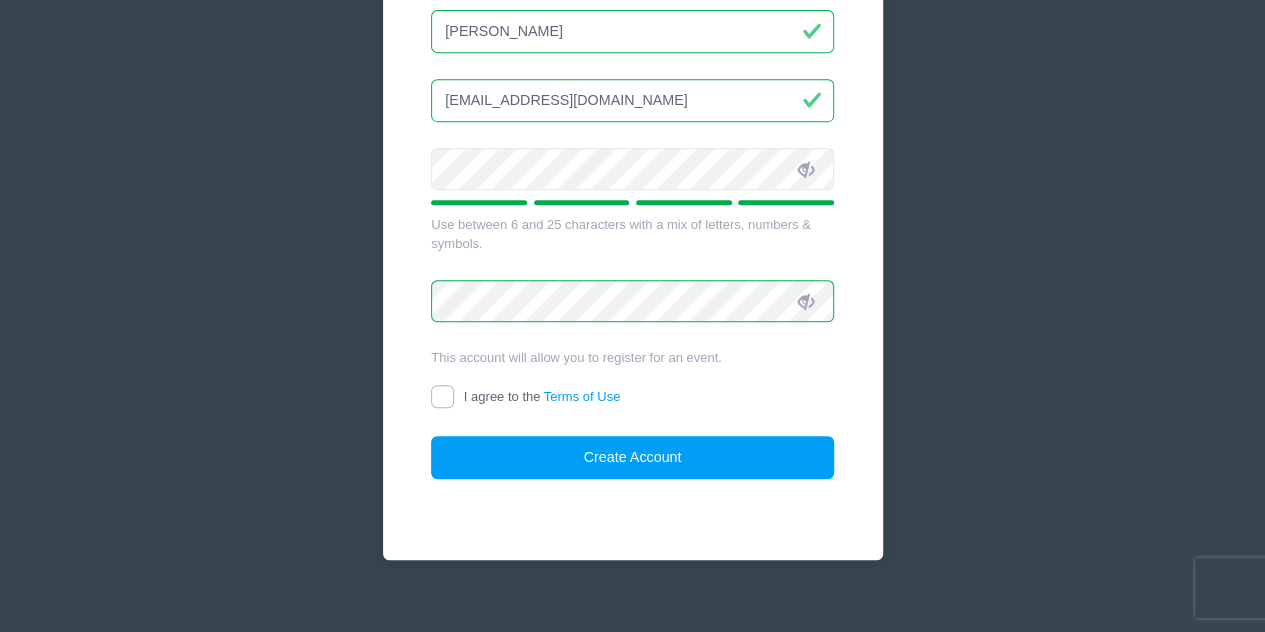 click on "I agree to the
Terms of Use" at bounding box center [442, 396] 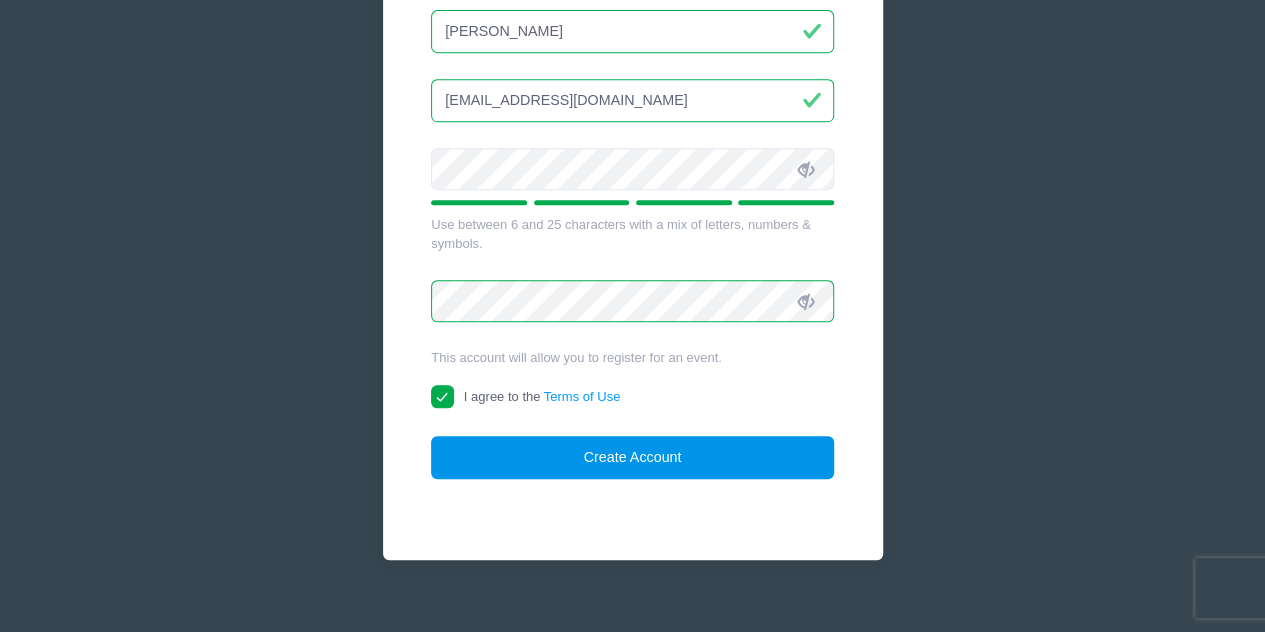 click on "Create Account" at bounding box center (632, 457) 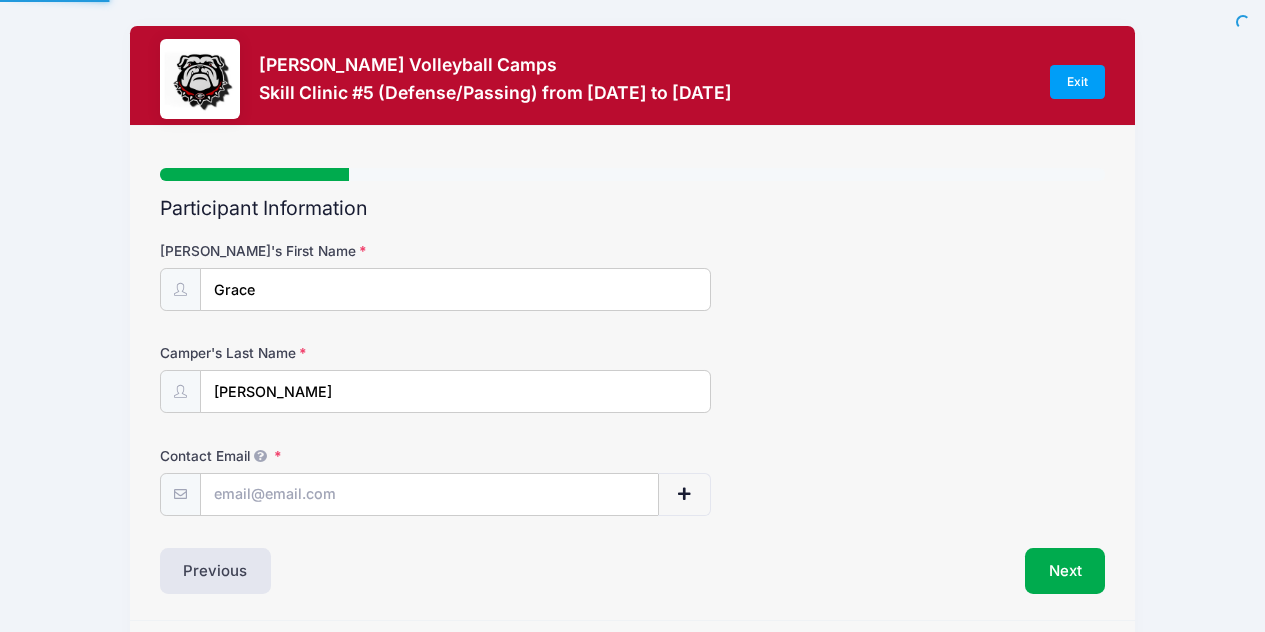 scroll, scrollTop: 0, scrollLeft: 0, axis: both 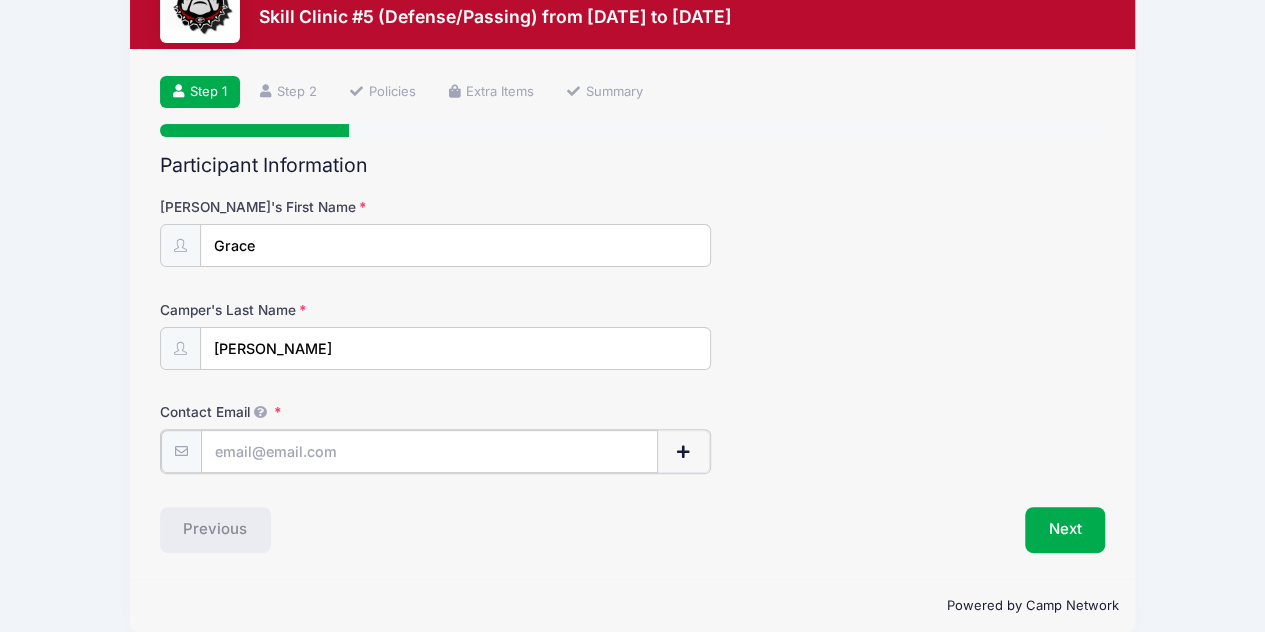 click on "Contact Email" at bounding box center (430, 451) 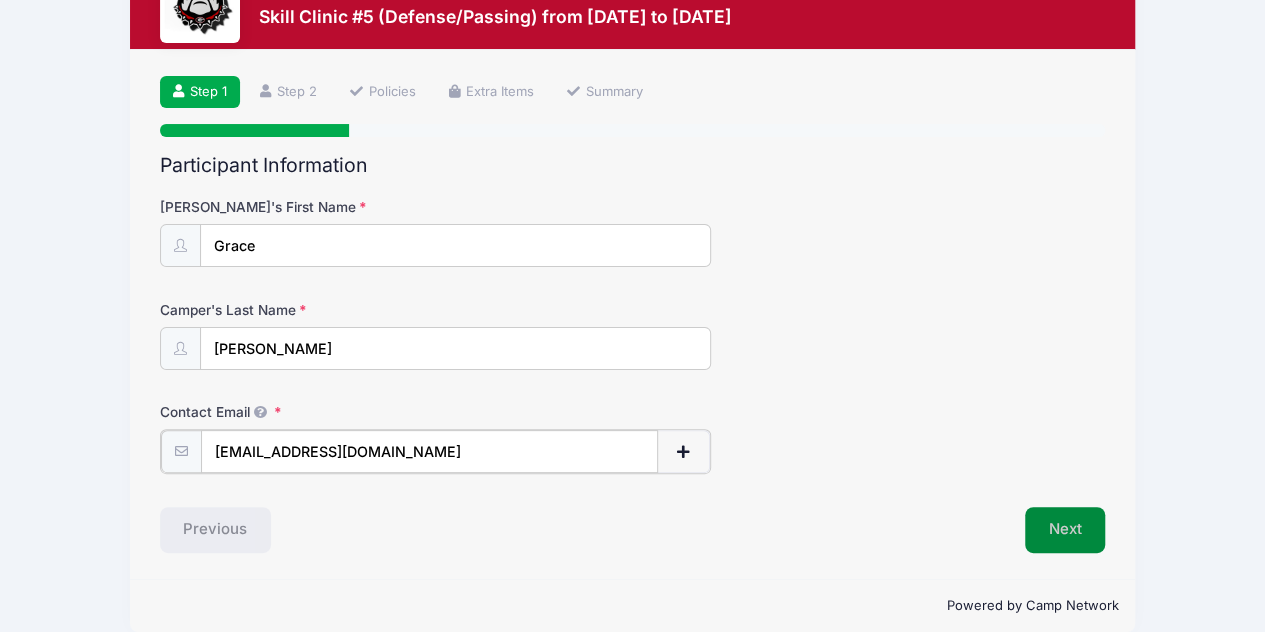type on "[EMAIL_ADDRESS][DOMAIN_NAME]" 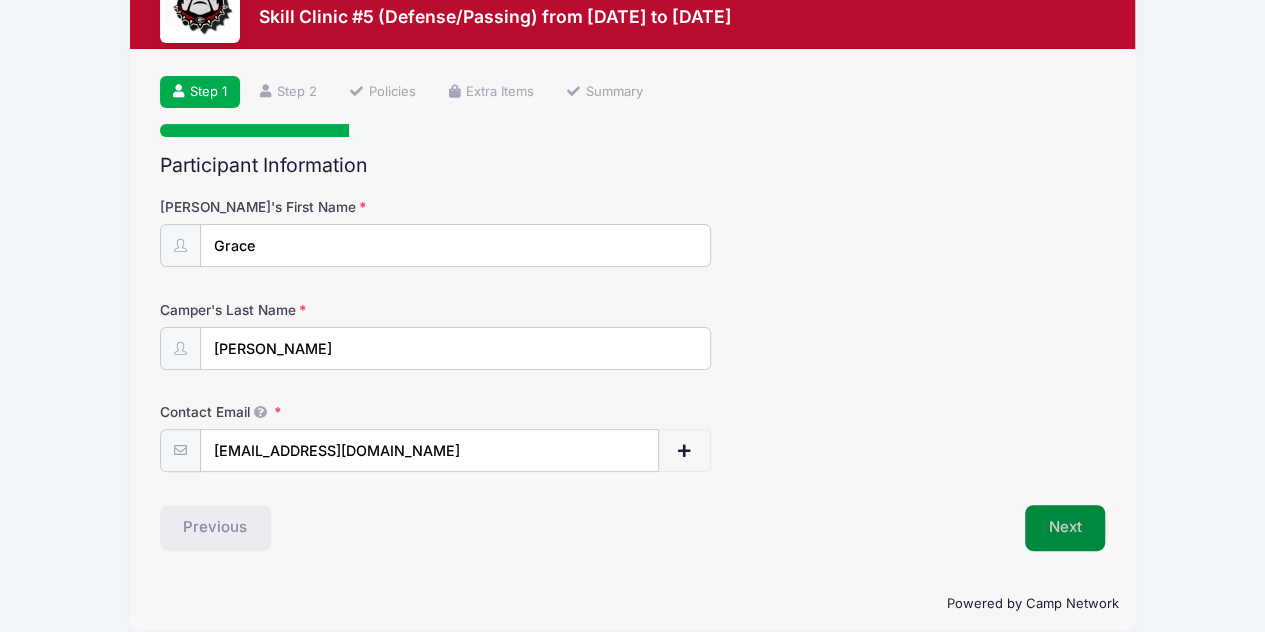 click on "Next" at bounding box center (1065, 528) 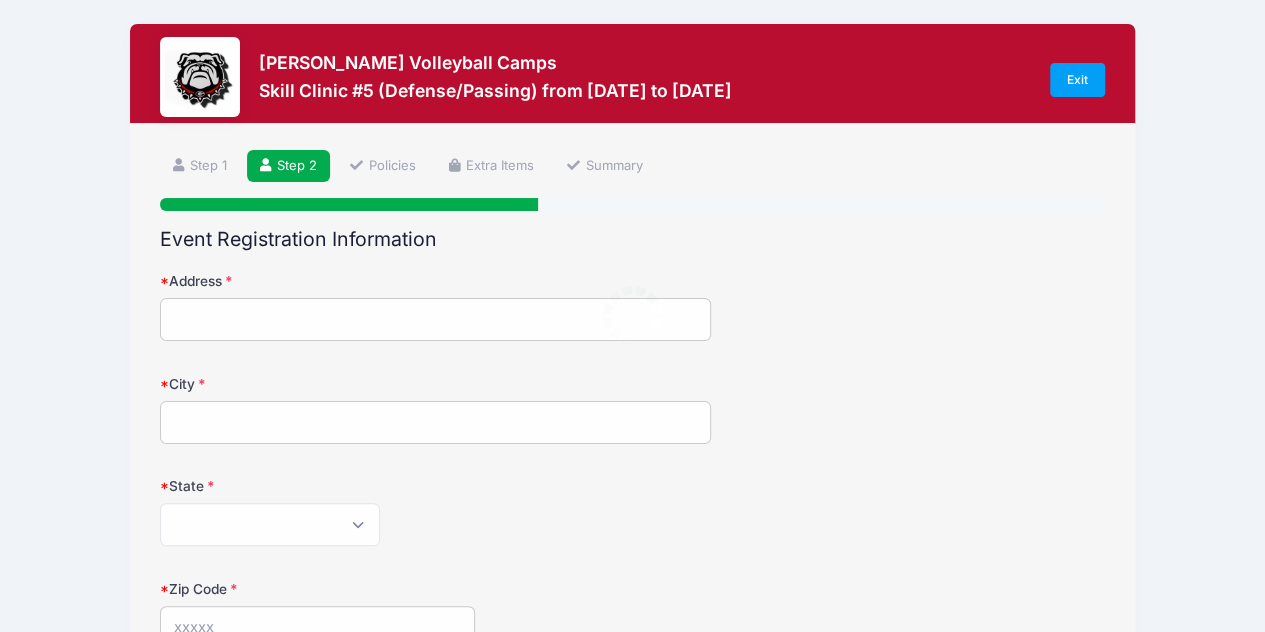 scroll, scrollTop: 0, scrollLeft: 0, axis: both 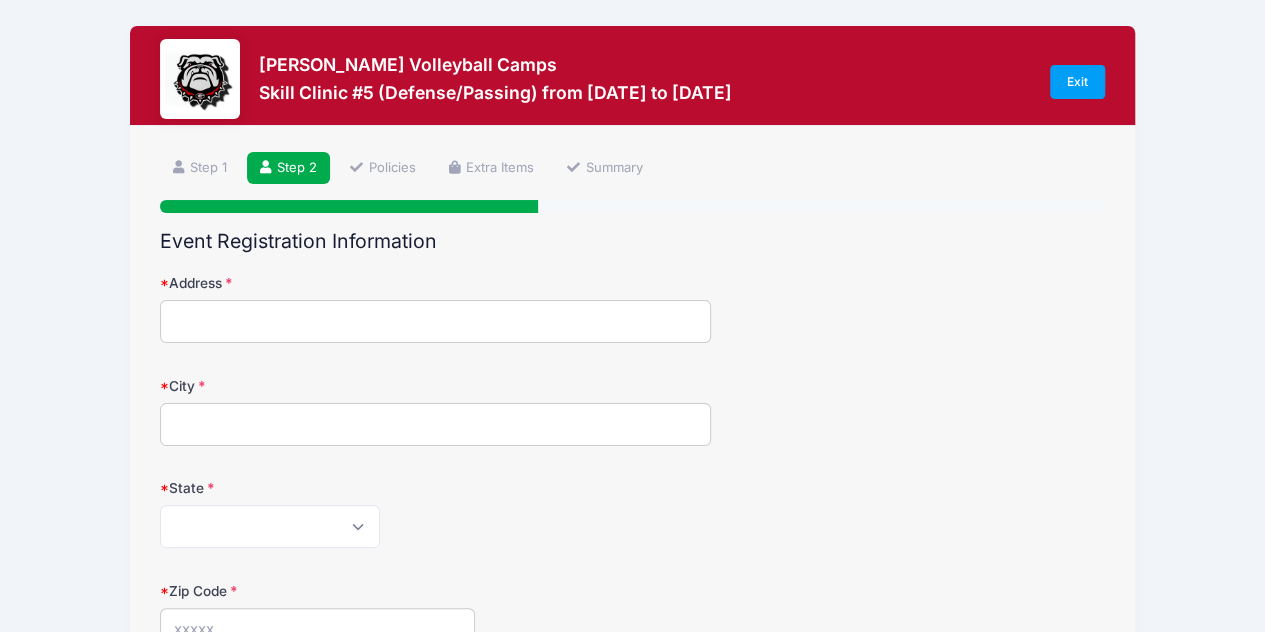 click on "Address" at bounding box center [436, 321] 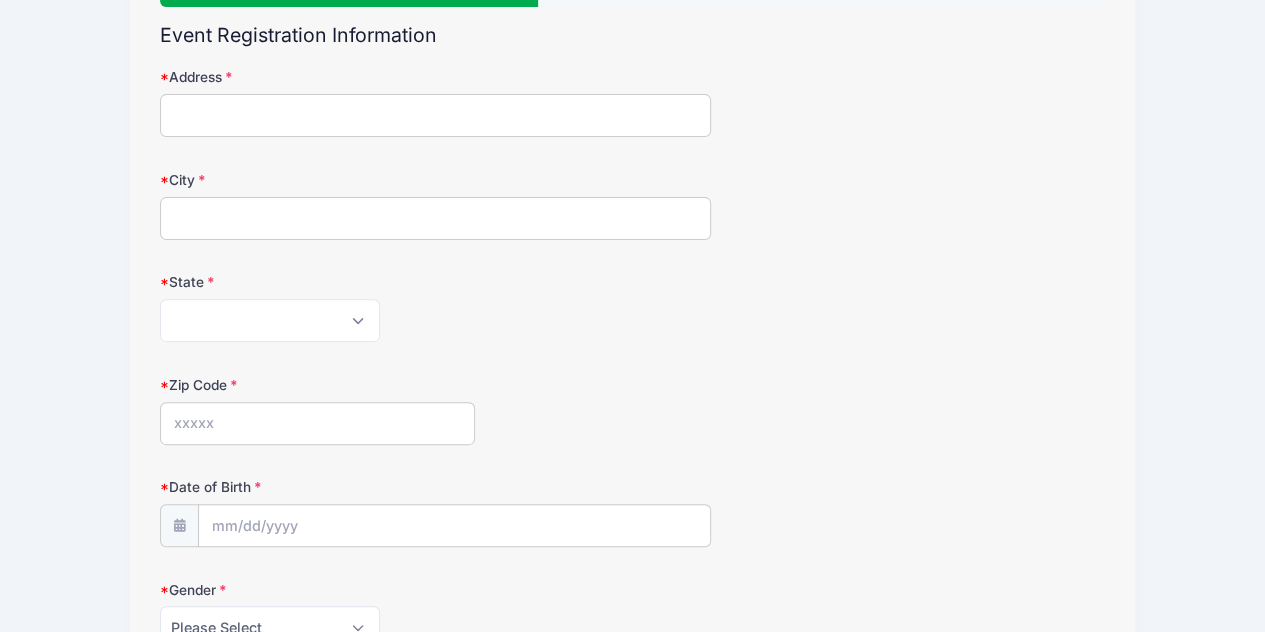 scroll, scrollTop: 114, scrollLeft: 0, axis: vertical 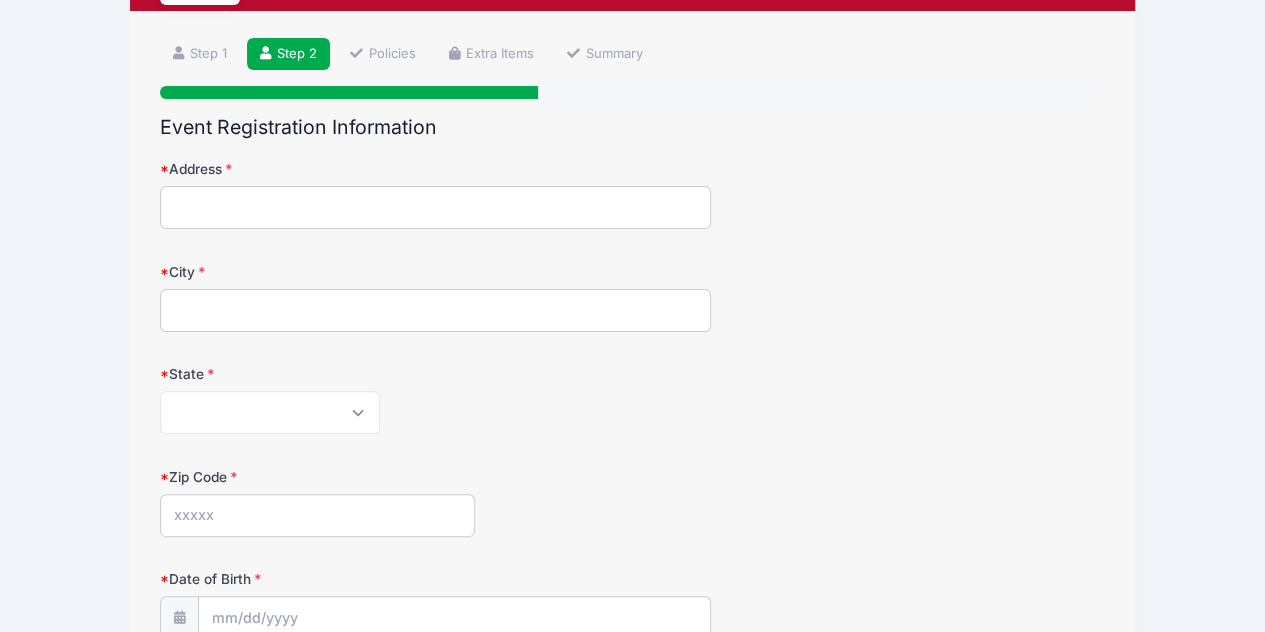 click on "Address" at bounding box center [436, 207] 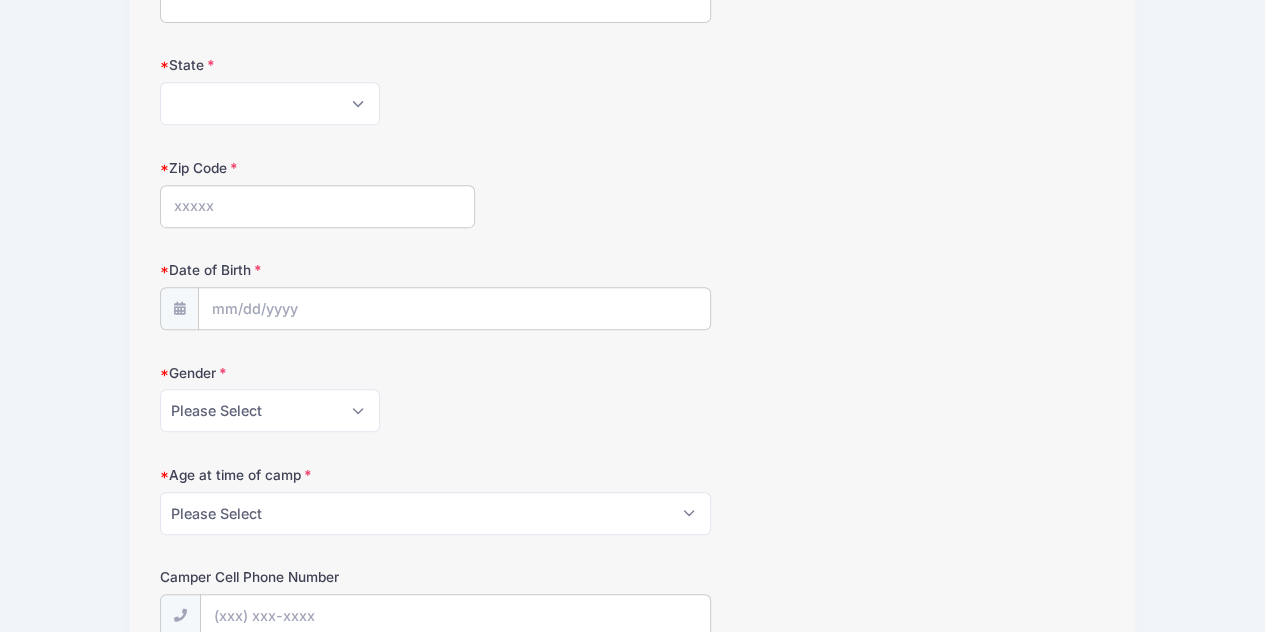 scroll, scrollTop: 577, scrollLeft: 0, axis: vertical 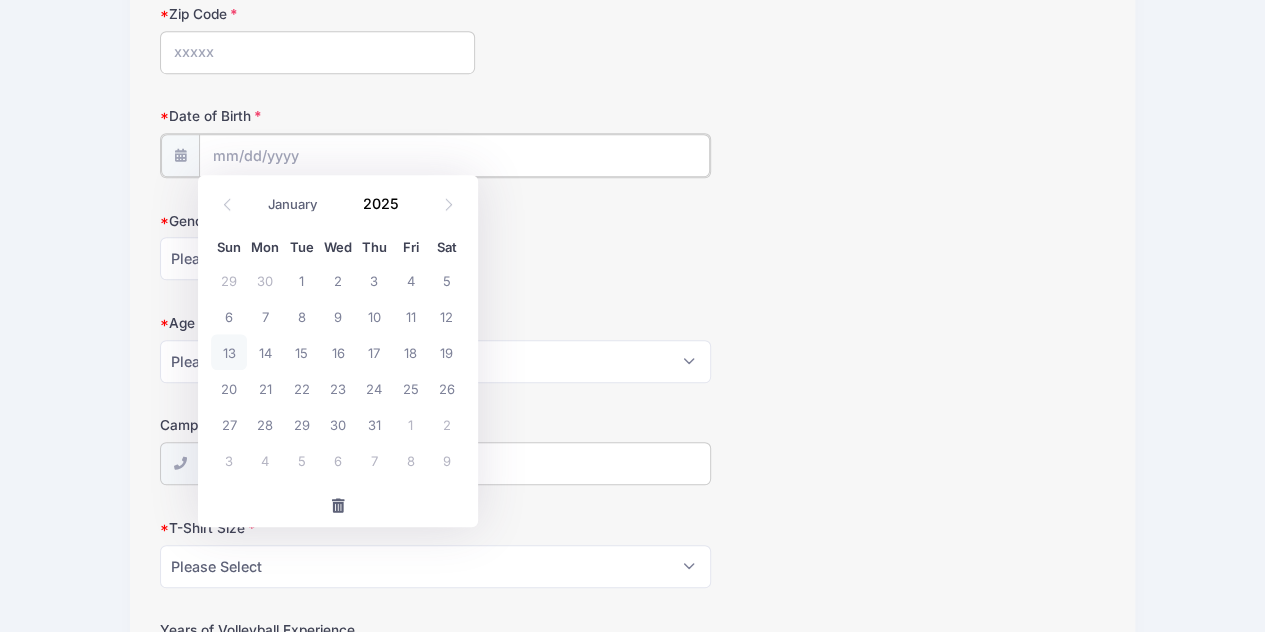 click on "Date of Birth" at bounding box center [455, 155] 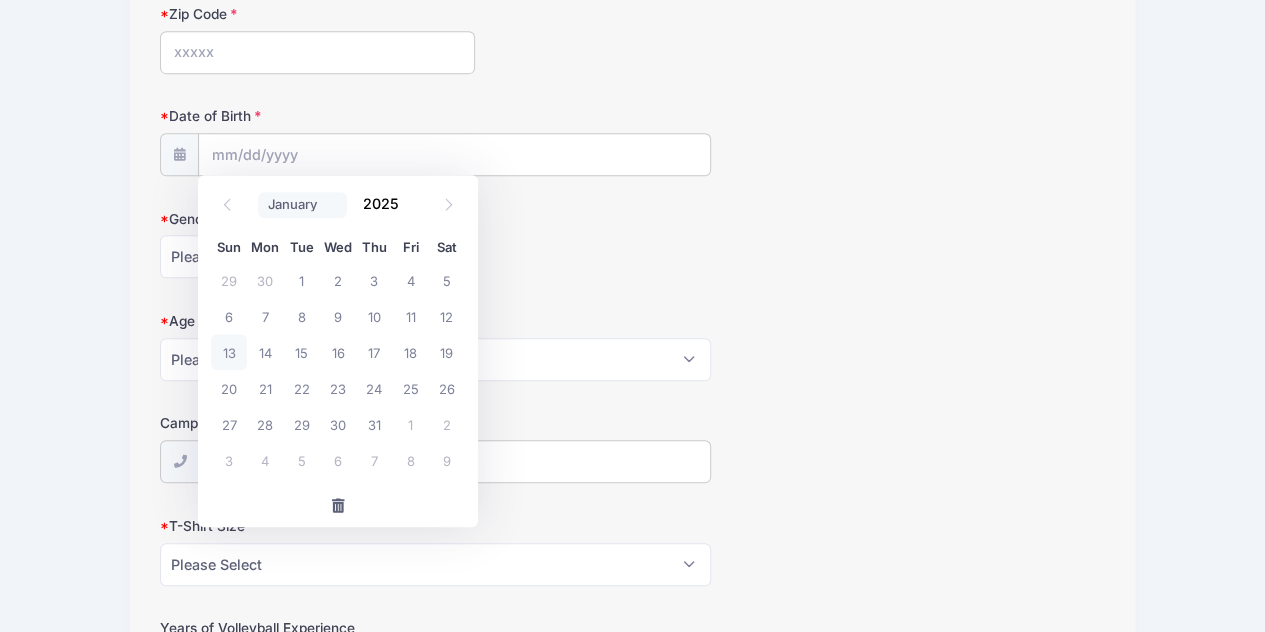 click on "January February March April May June July August September October November December" at bounding box center (302, 205) 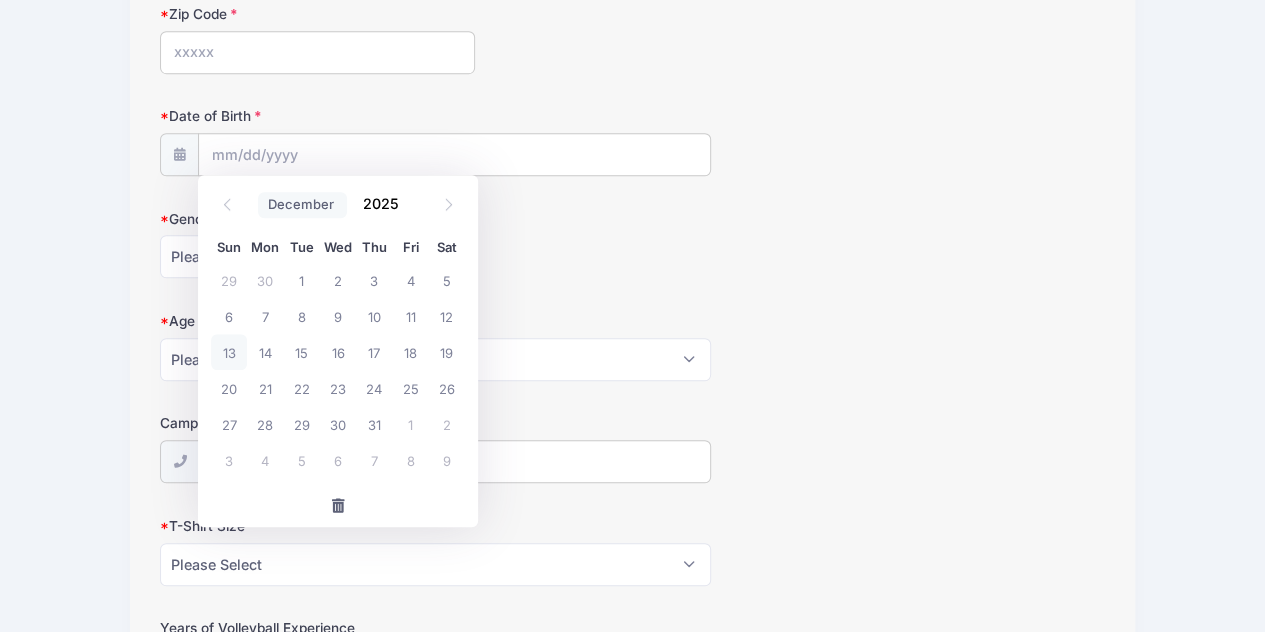click on "January February March April May June July August September October November December" at bounding box center (302, 205) 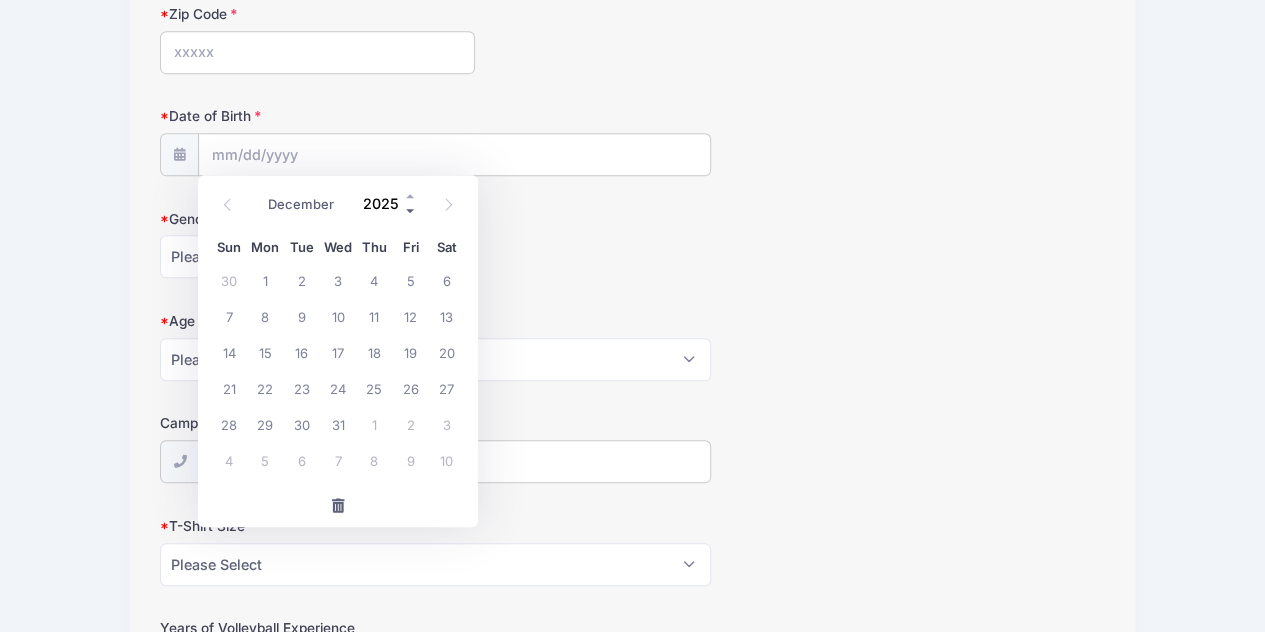 click at bounding box center (411, 211) 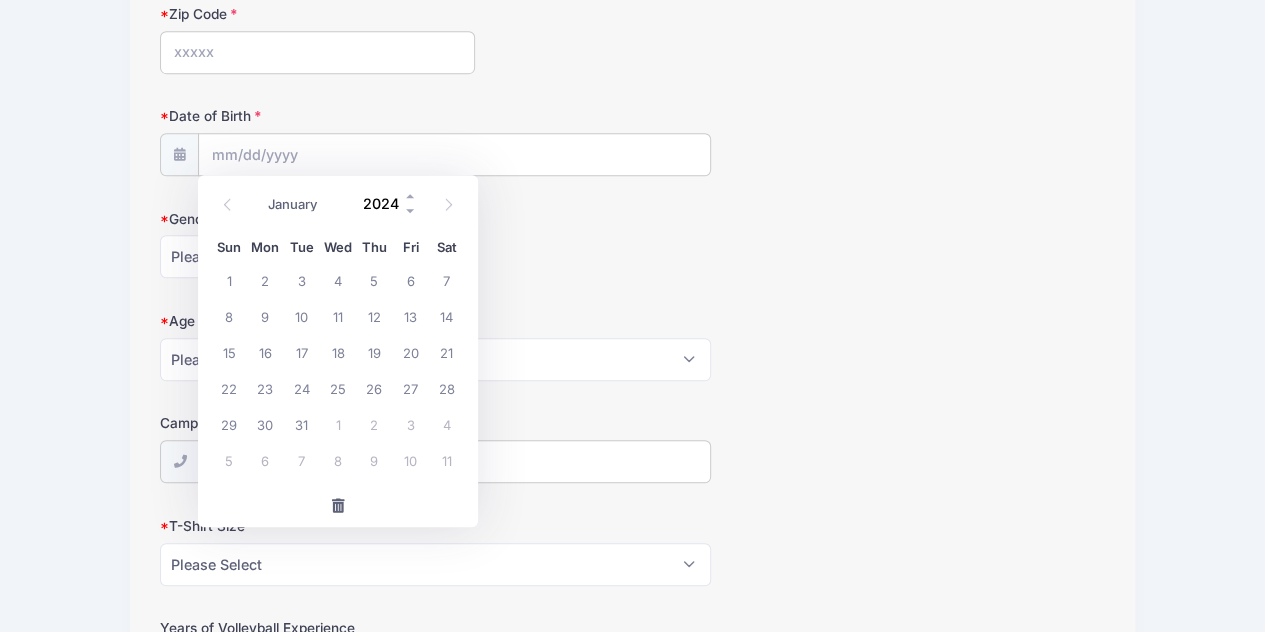 click on "2024" at bounding box center [385, 204] 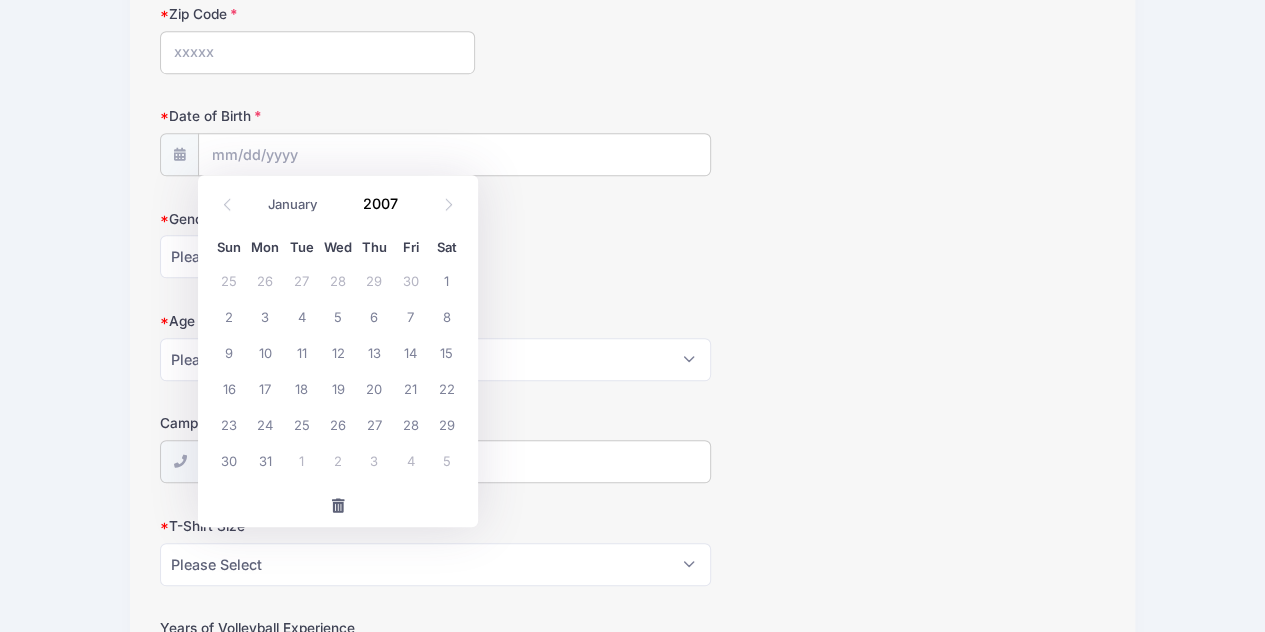 type on "2007" 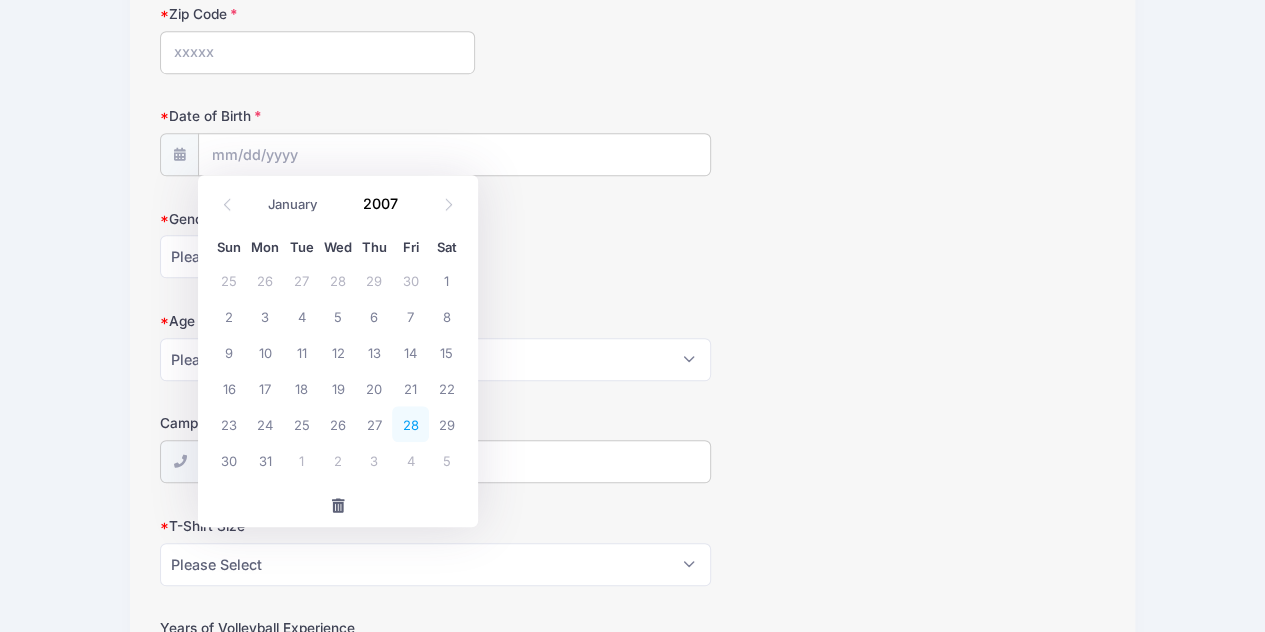 click on "28" at bounding box center [410, 424] 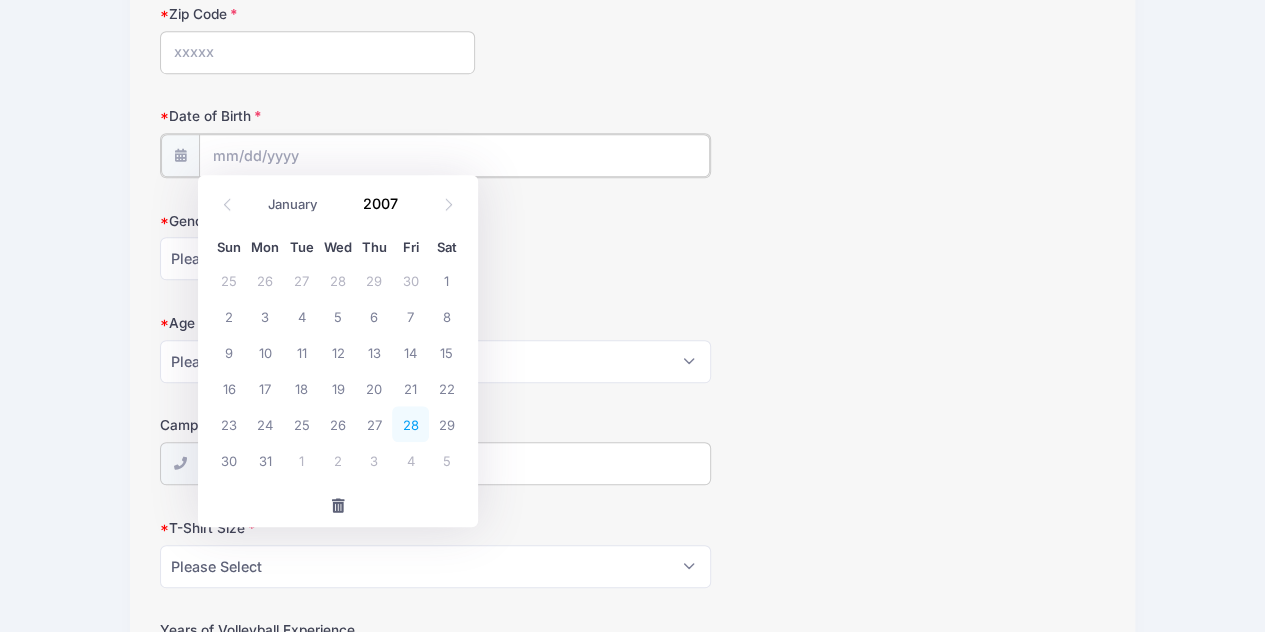 type on "12/28/2007" 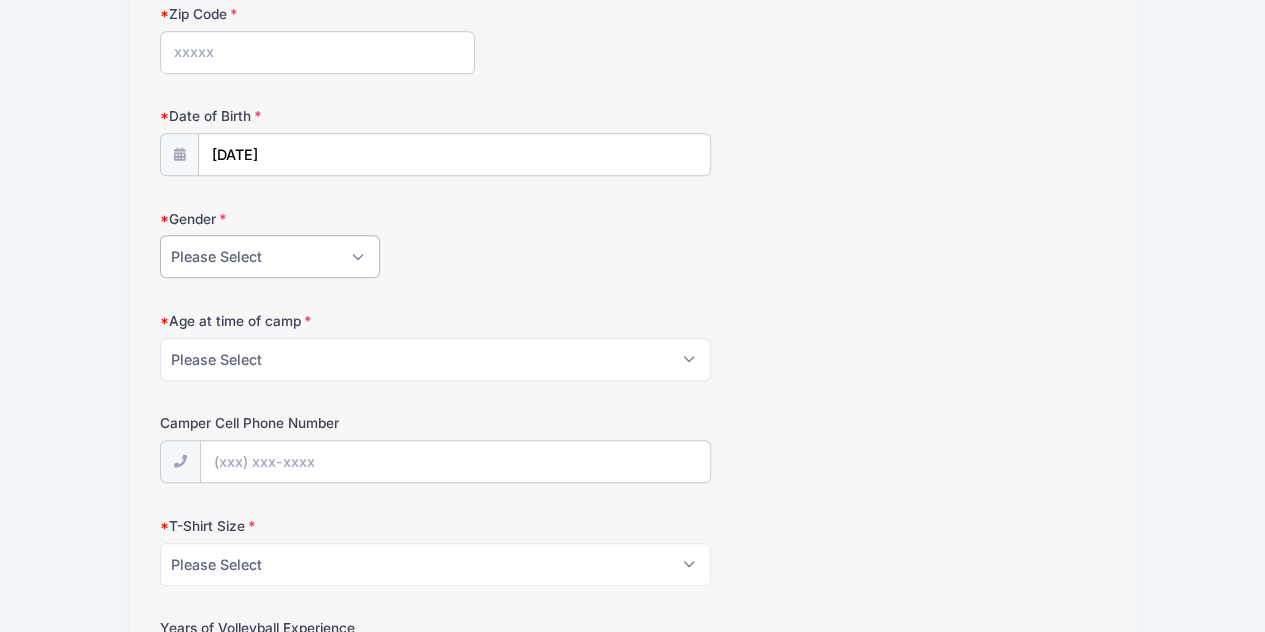 drag, startPoint x: 371, startPoint y: 263, endPoint x: 315, endPoint y: 324, distance: 82.80701 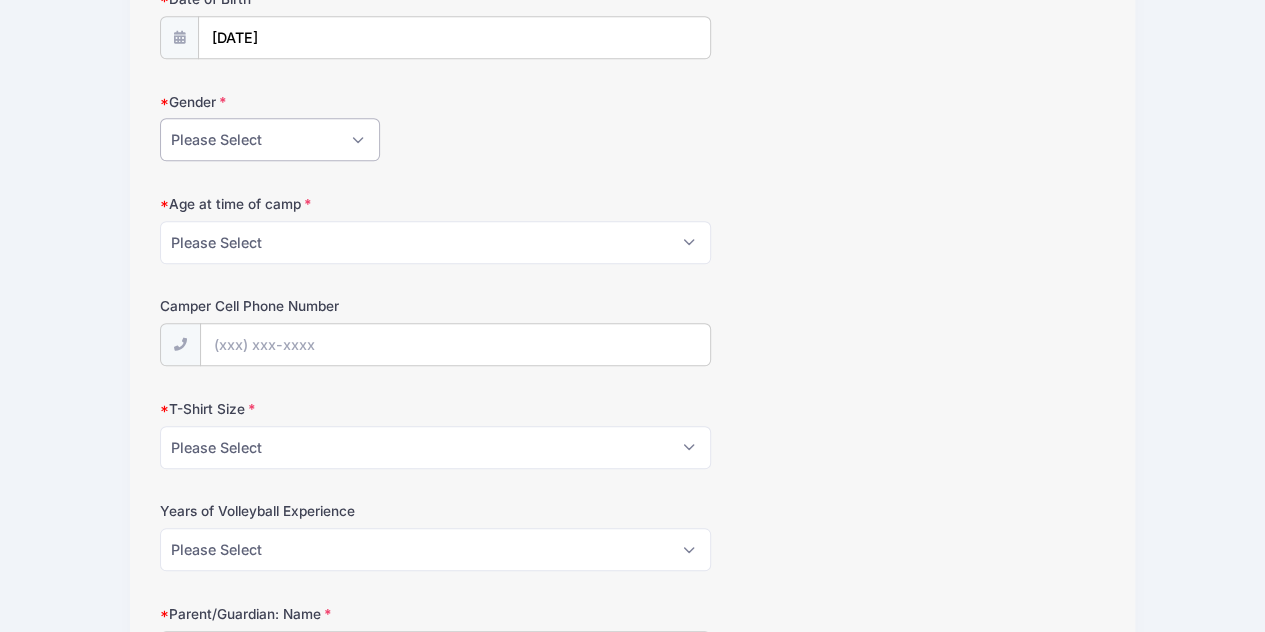 scroll, scrollTop: 695, scrollLeft: 0, axis: vertical 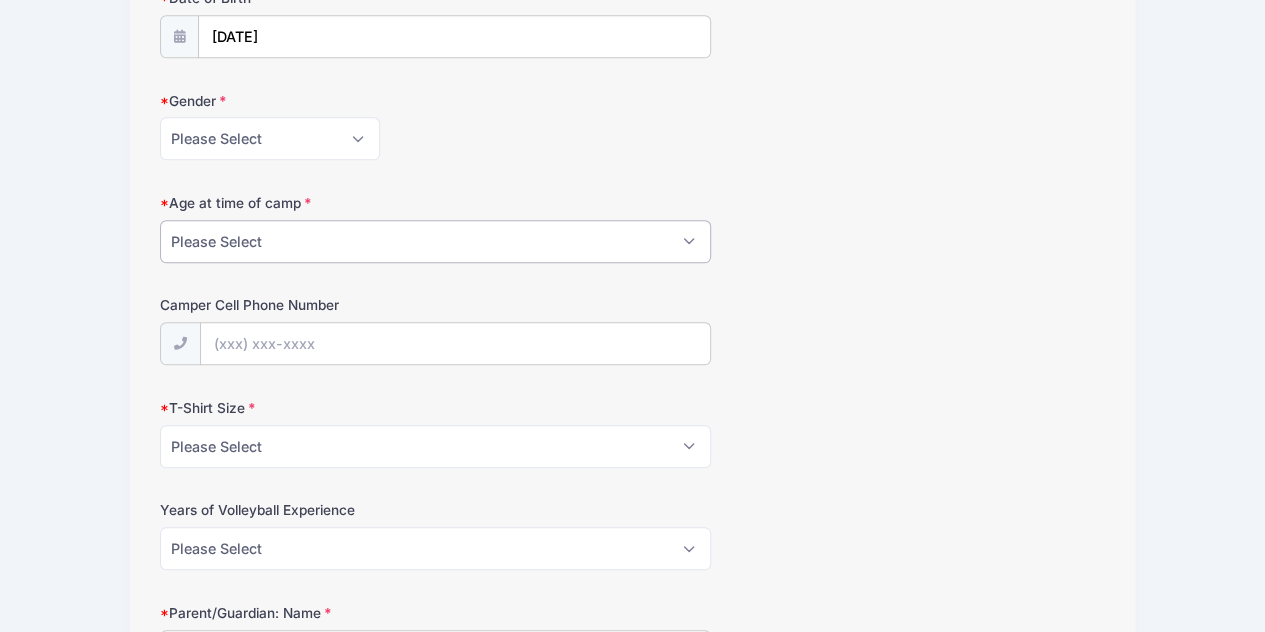 click on "Please Select 5
6
7
8
9
10
11
12
13
14
15
16
17
18" at bounding box center [436, 241] 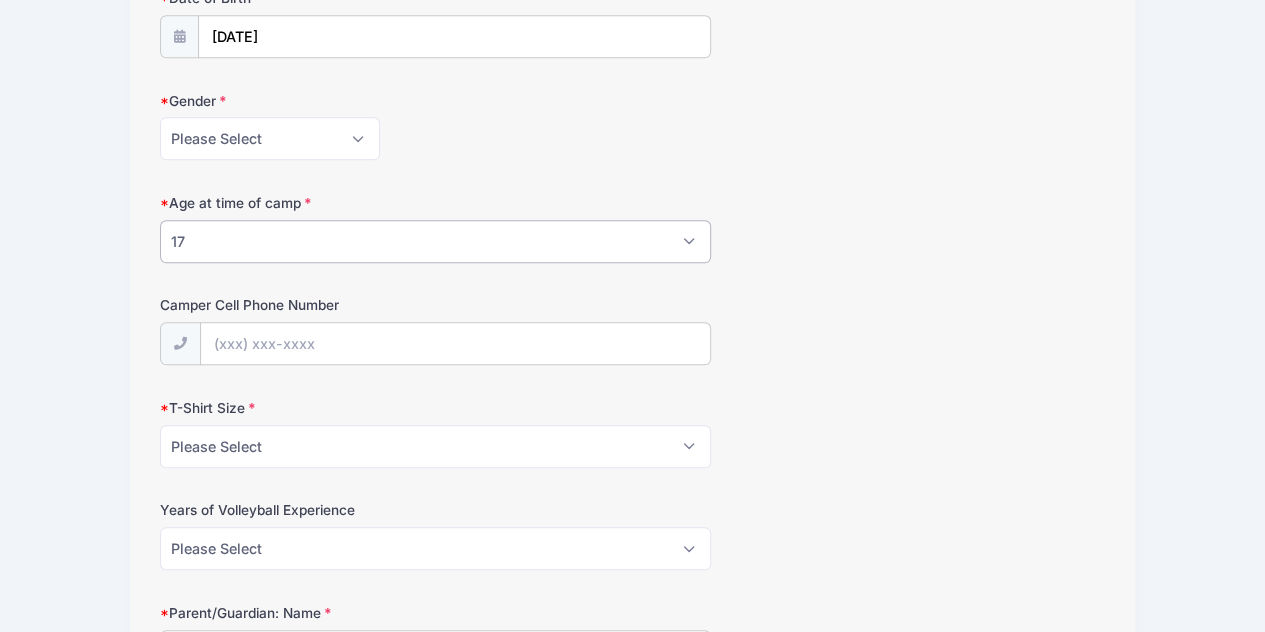 click on "Please Select 5
6
7
8
9
10
11
12
13
14
15
16
17
18" at bounding box center [436, 241] 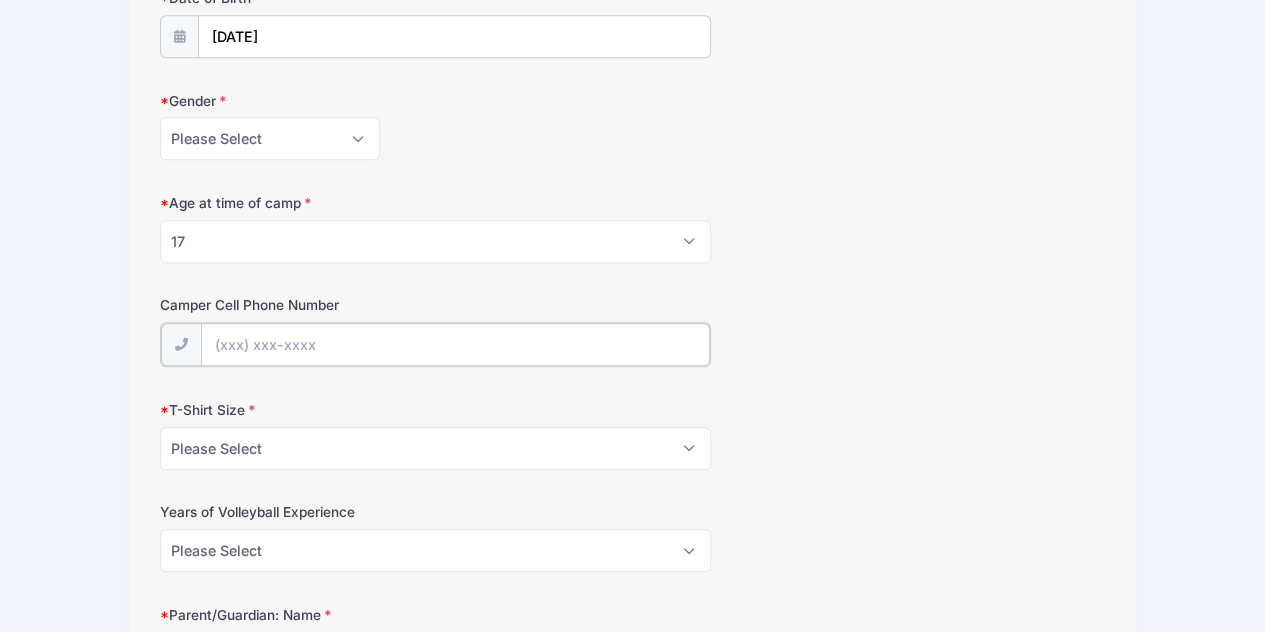 click on "Camper Cell Phone Number" at bounding box center [456, 344] 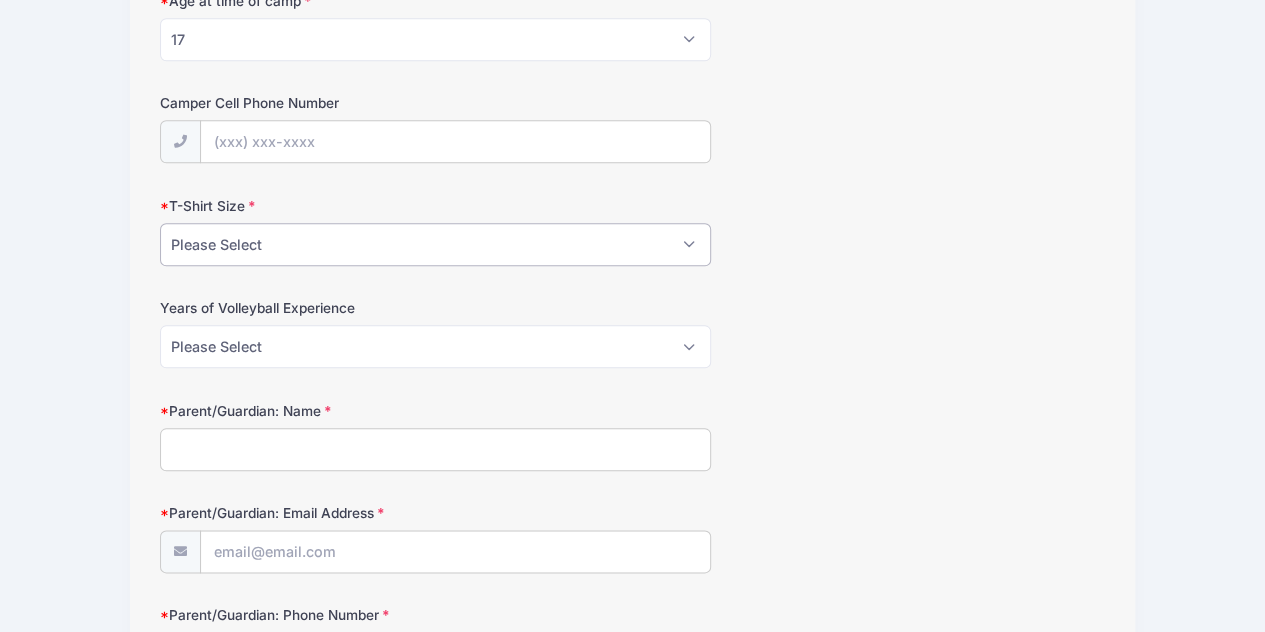 click on "Please Select Youth Small
Youth Medium
Youth Large
Adult Small
Adult Medium
Adult Large
Adult Extra Large
Adult 2XL" at bounding box center [436, 244] 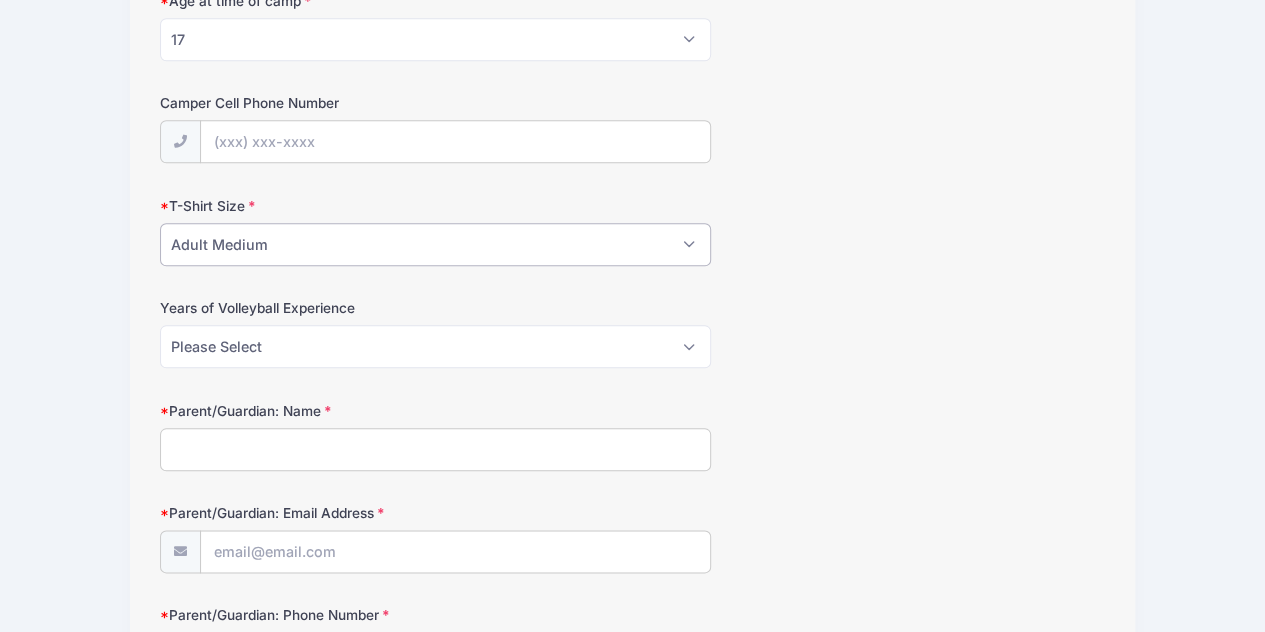 click on "Please Select Youth Small
Youth Medium
Youth Large
Adult Small
Adult Medium
Adult Large
Adult Extra Large
Adult 2XL" at bounding box center (436, 244) 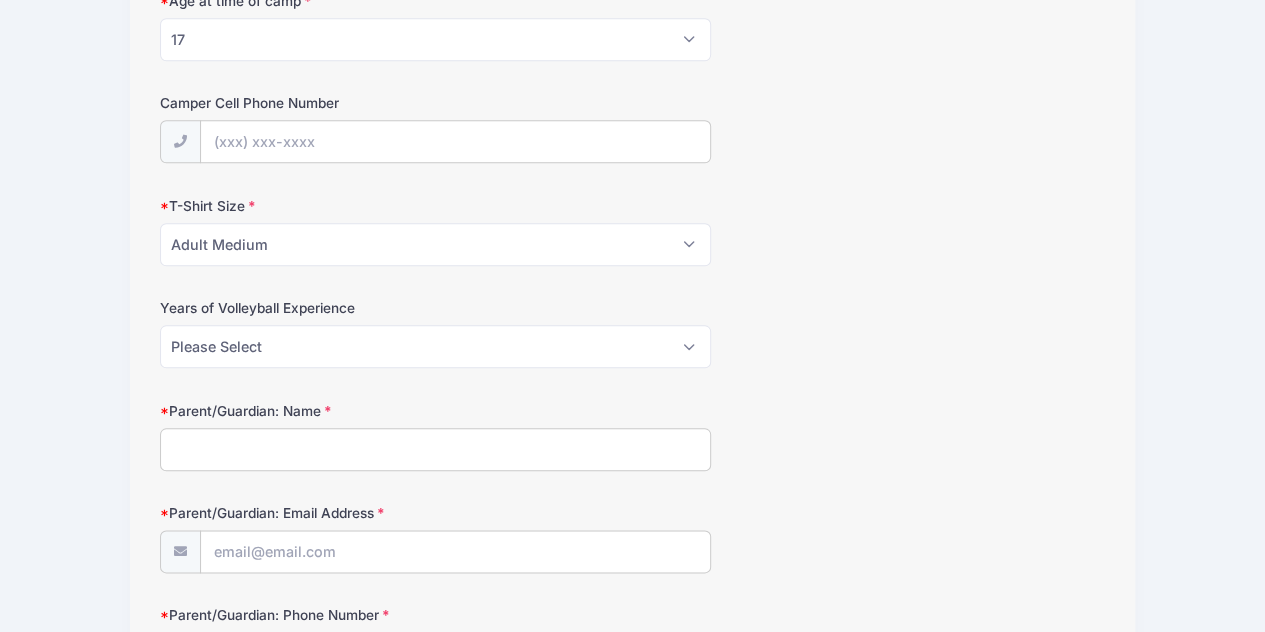 click on "Address
City
State
Alabama Alaska American Samoa Arizona Arkansas Armed Forces Africa Armed Forces Americas Armed Forces Canada Armed Forces Europe Armed Forces Middle East Armed Forces Pacific California Colorado Connecticut Delaware District of Columbia Federated States Of Micronesia Florida Georgia Guam Hawaii Idaho Illinois Indiana Iowa Kansas Kentucky Louisiana Maine Marshall Islands Maryland Massachusetts Michigan Minnesota Mississippi Missouri Montana Nebraska Nevada New Hampshire New Jersey" at bounding box center (633, 2505) 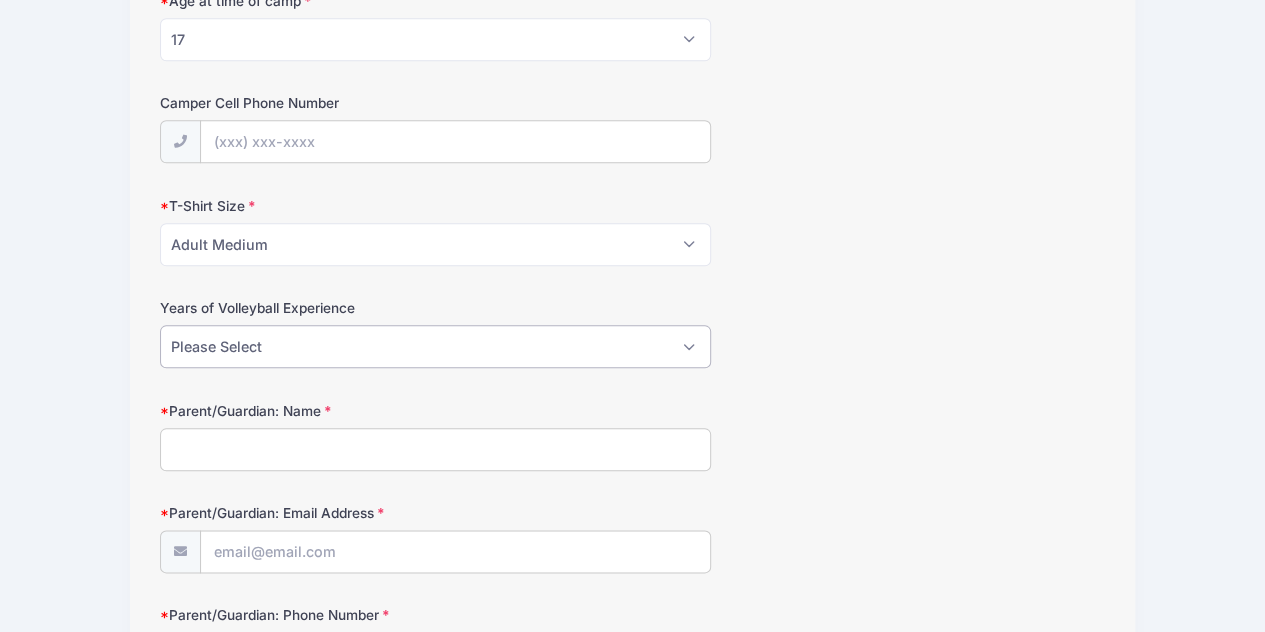 click on "Please Select 1
2
3
4
5
6
7
8
9
10
11
12" at bounding box center [436, 346] 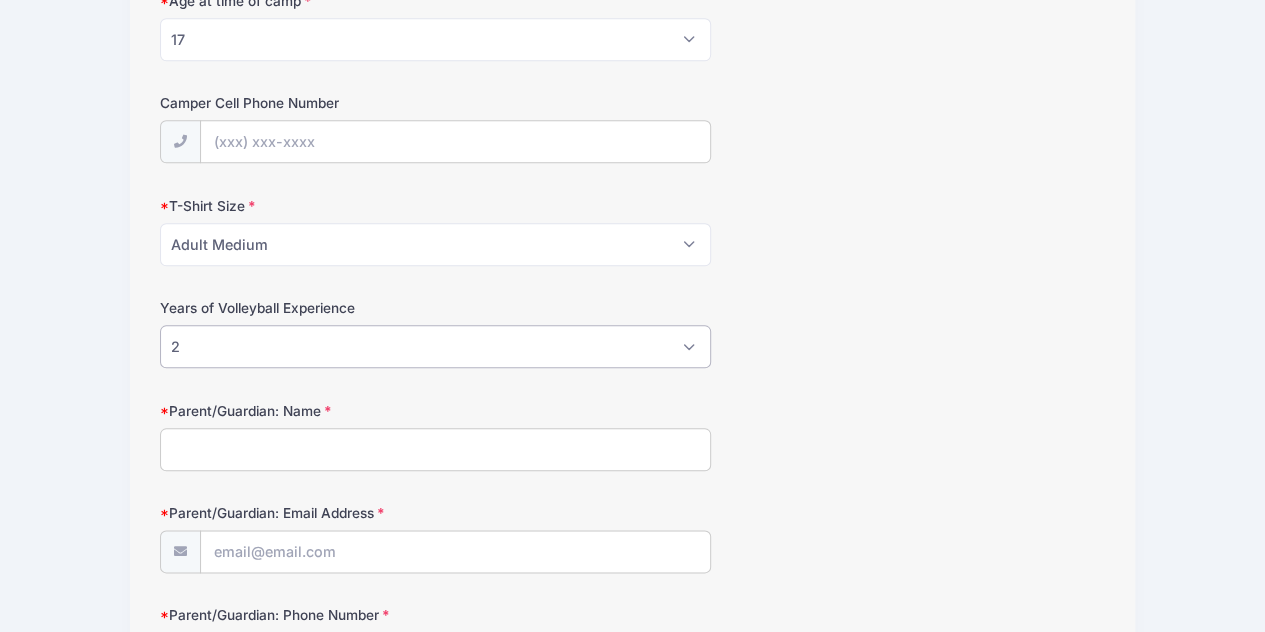 click on "Please Select 1
2
3
4
5
6
7
8
9
10
11
12" at bounding box center (436, 346) 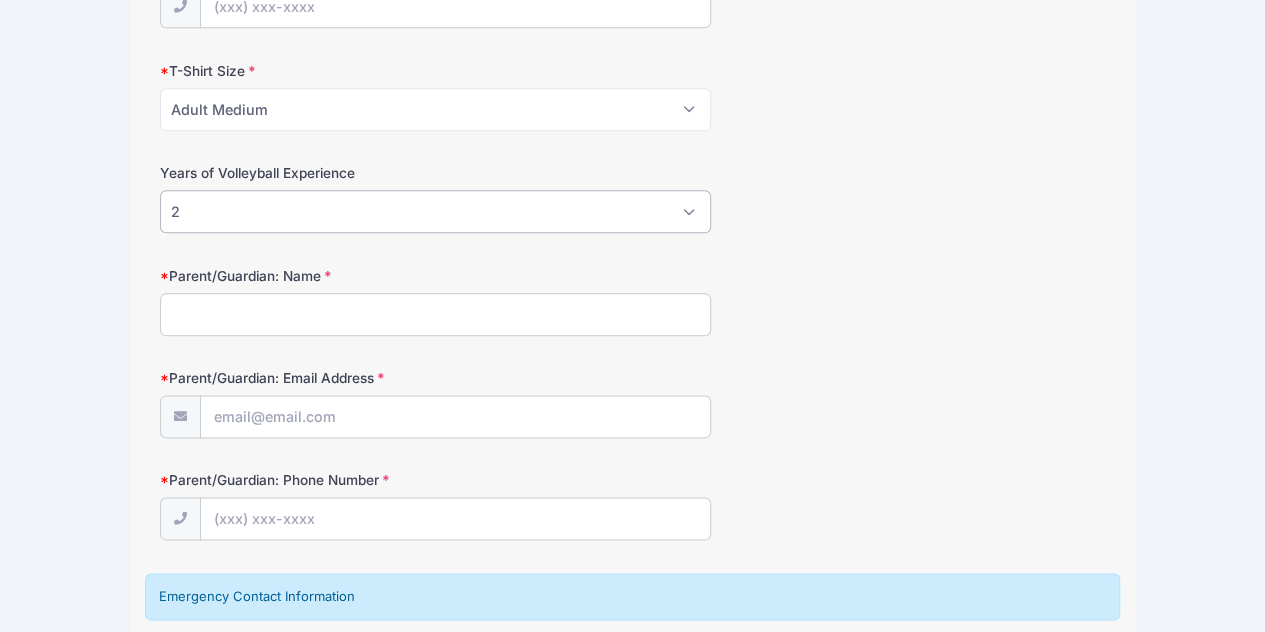 scroll, scrollTop: 1041, scrollLeft: 0, axis: vertical 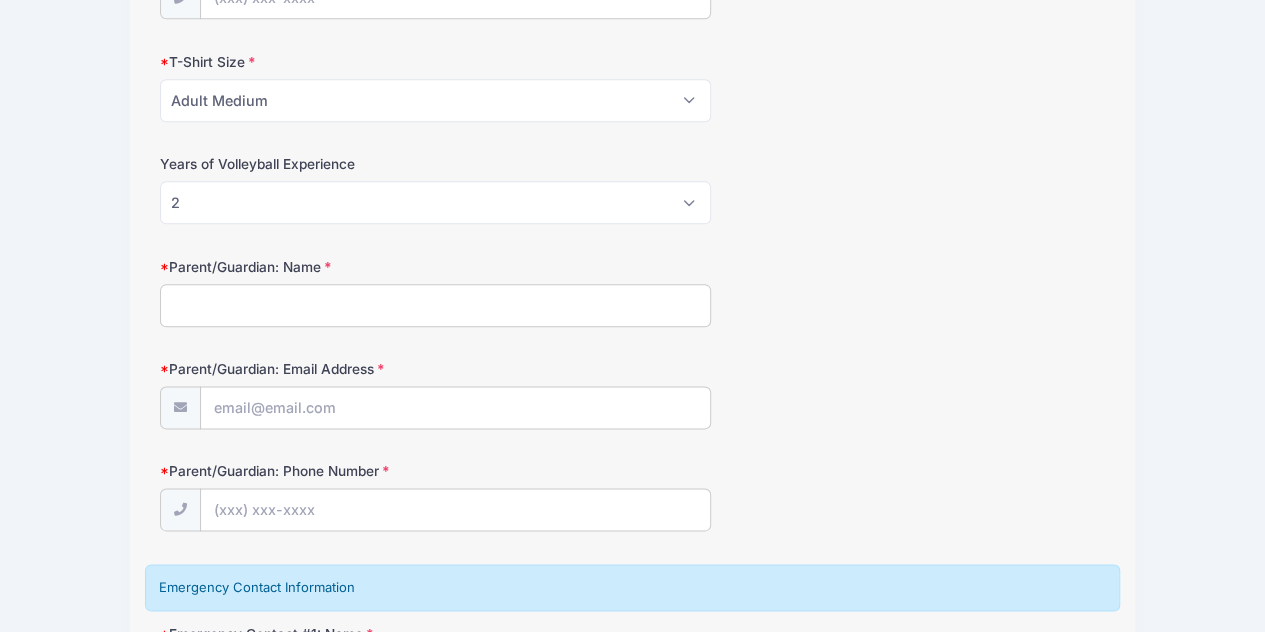 click on "Parent/Guardian: Name" at bounding box center (436, 305) 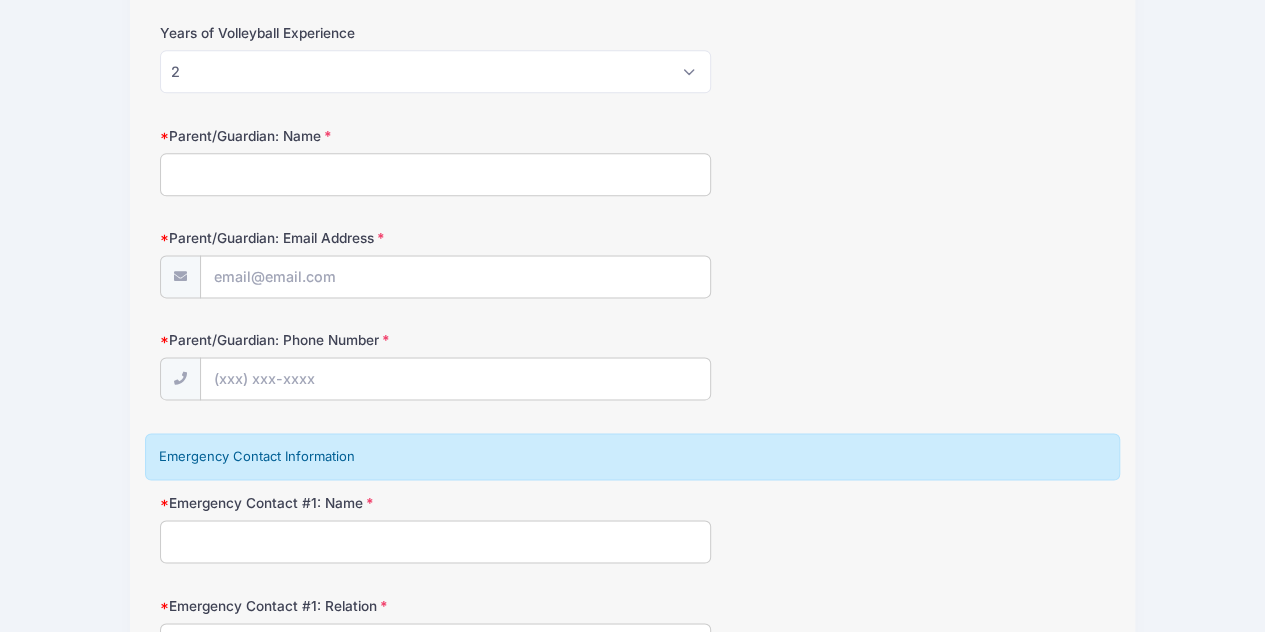 scroll, scrollTop: 1173, scrollLeft: 0, axis: vertical 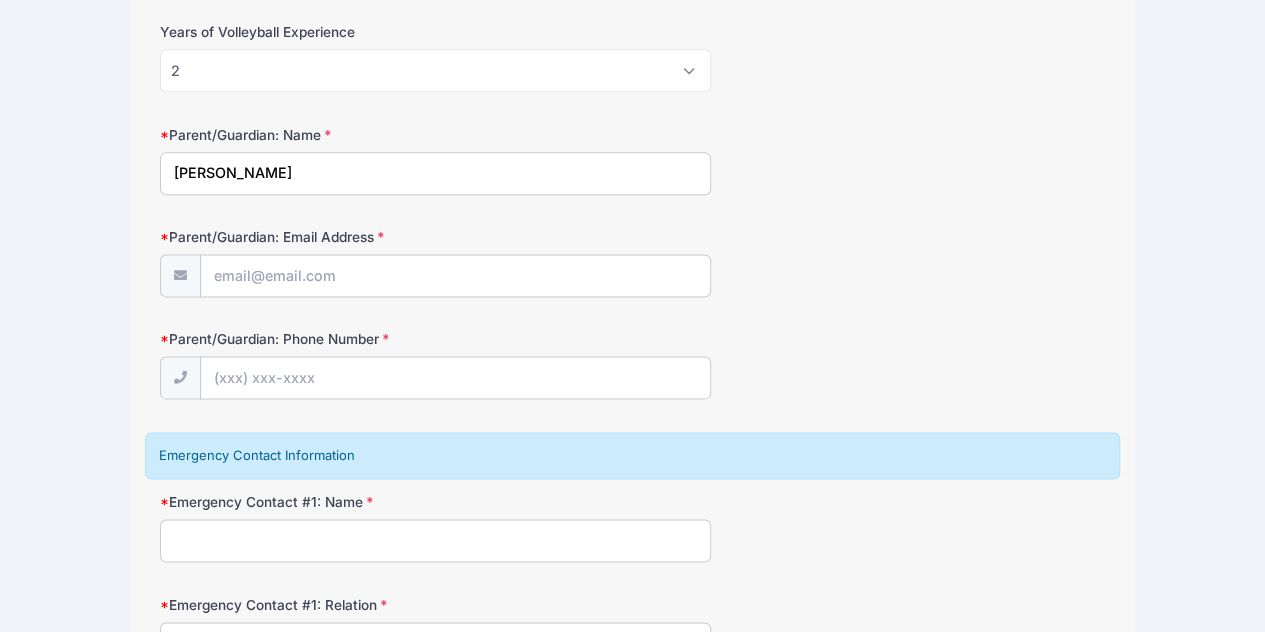 type on "Liva Celeste Moore" 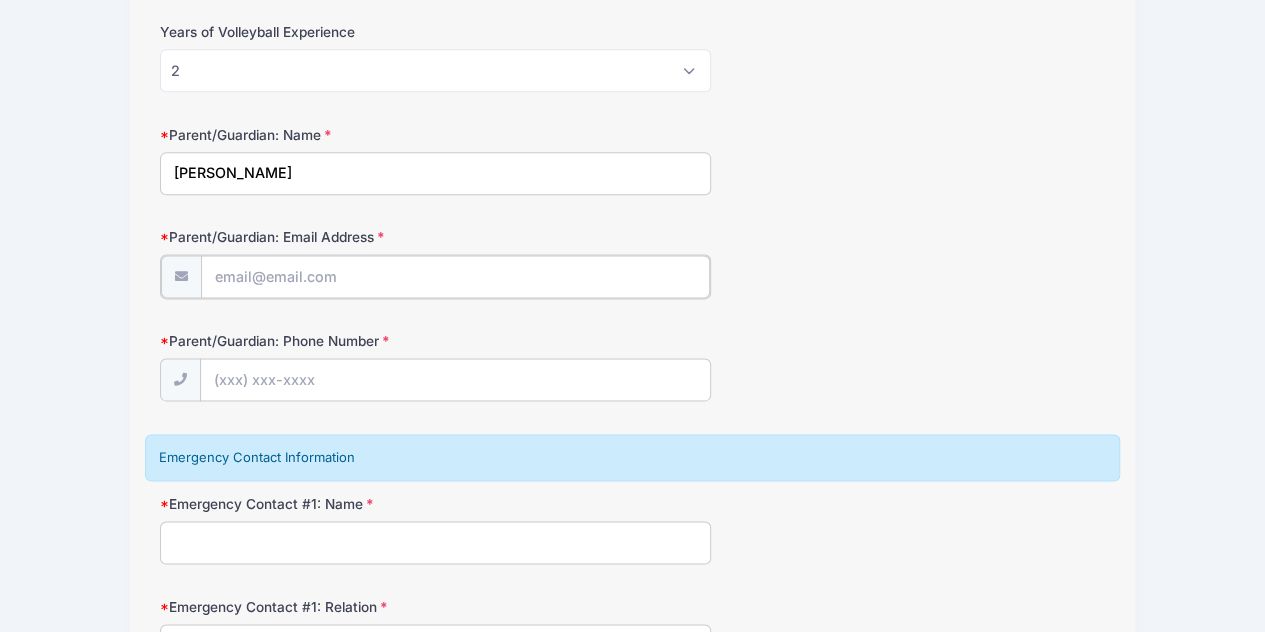 click on "Parent/Guardian: Email Address" at bounding box center [456, 276] 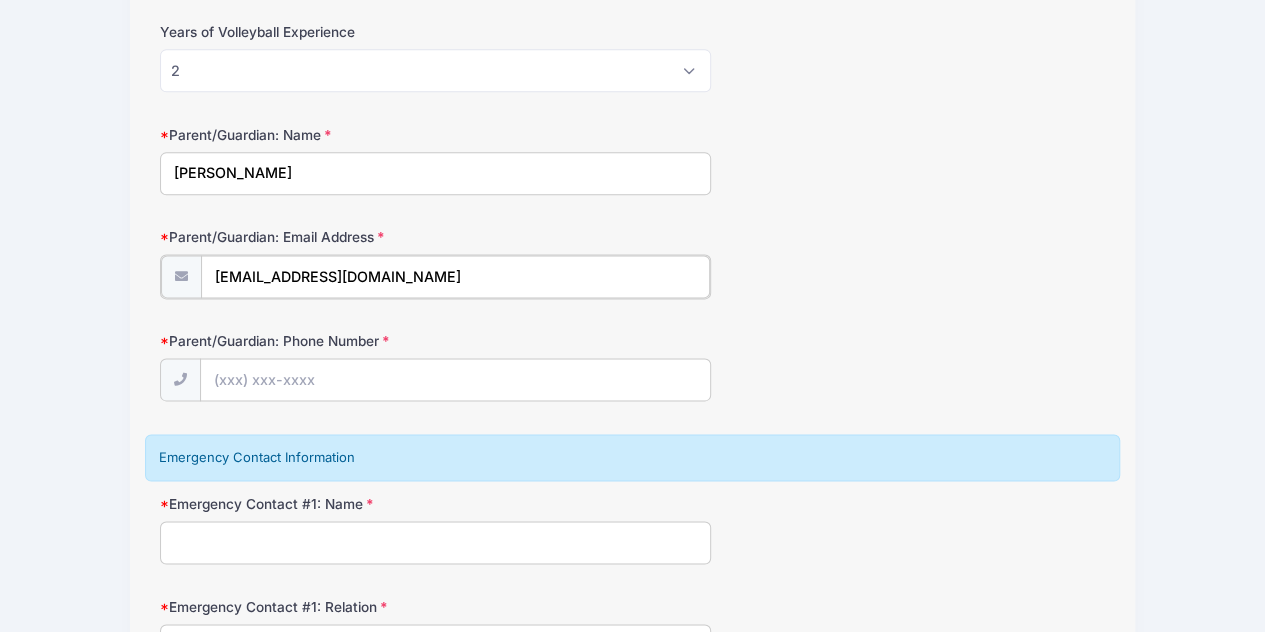 type on "livamoore376@gmail.com" 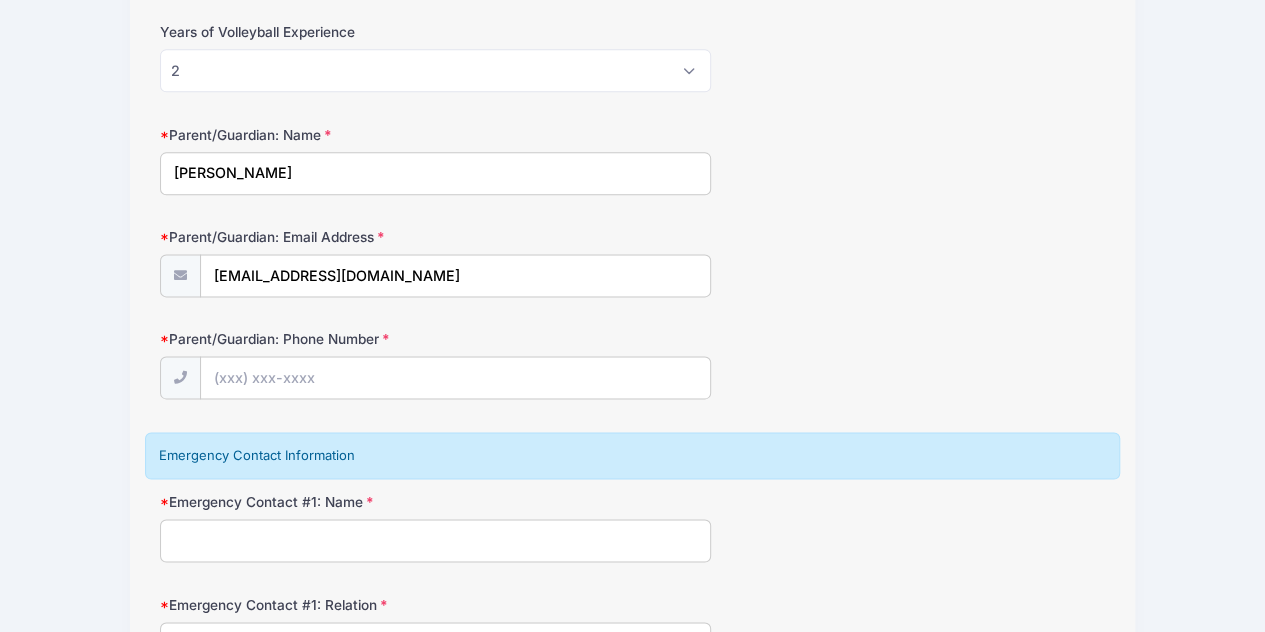 click on "Address
City
State
Alabama Alaska American Samoa Arizona Arkansas Armed Forces Africa Armed Forces Americas Armed Forces Canada Armed Forces Europe Armed Forces Middle East Armed Forces Pacific California Colorado Connecticut Delaware District of Columbia Federated States Of Micronesia Florida Georgia Guam Hawaii Idaho Illinois Indiana Iowa Kansas Kentucky Louisiana Maine Marshall Islands Maryland Massachusetts Michigan Minnesota Mississippi Missouri Montana Nebraska Nevada New Hampshire New Jersey" at bounding box center [633, 2229] 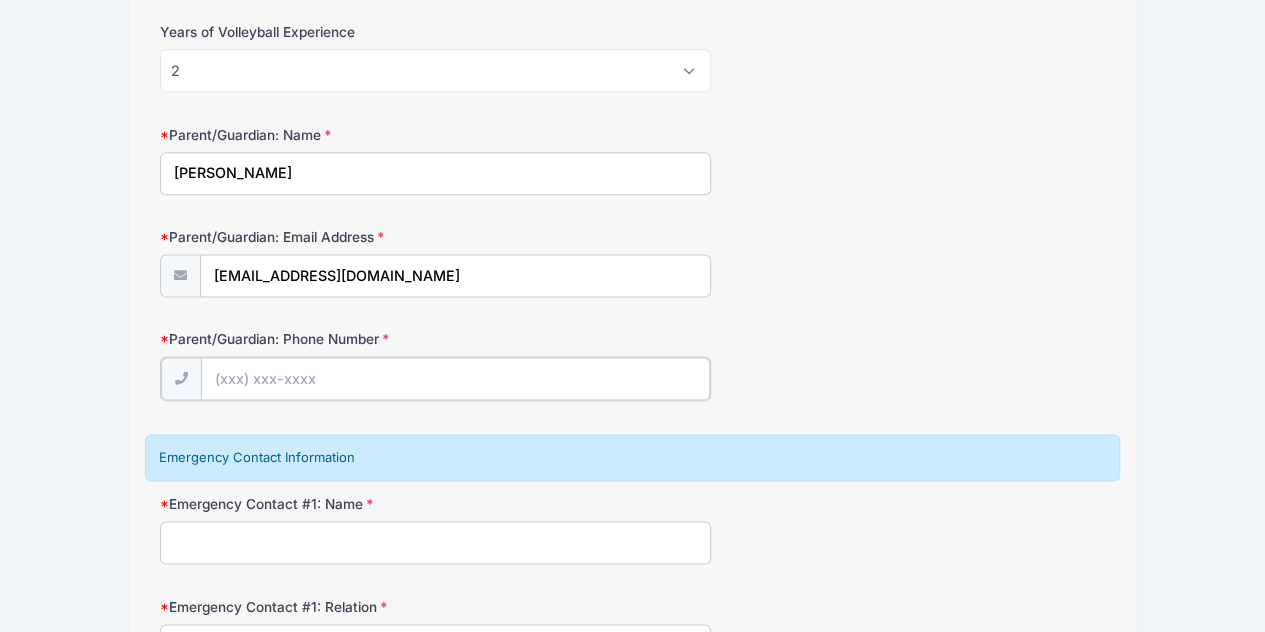 click on "Parent/Guardian: Phone Number" at bounding box center (456, 378) 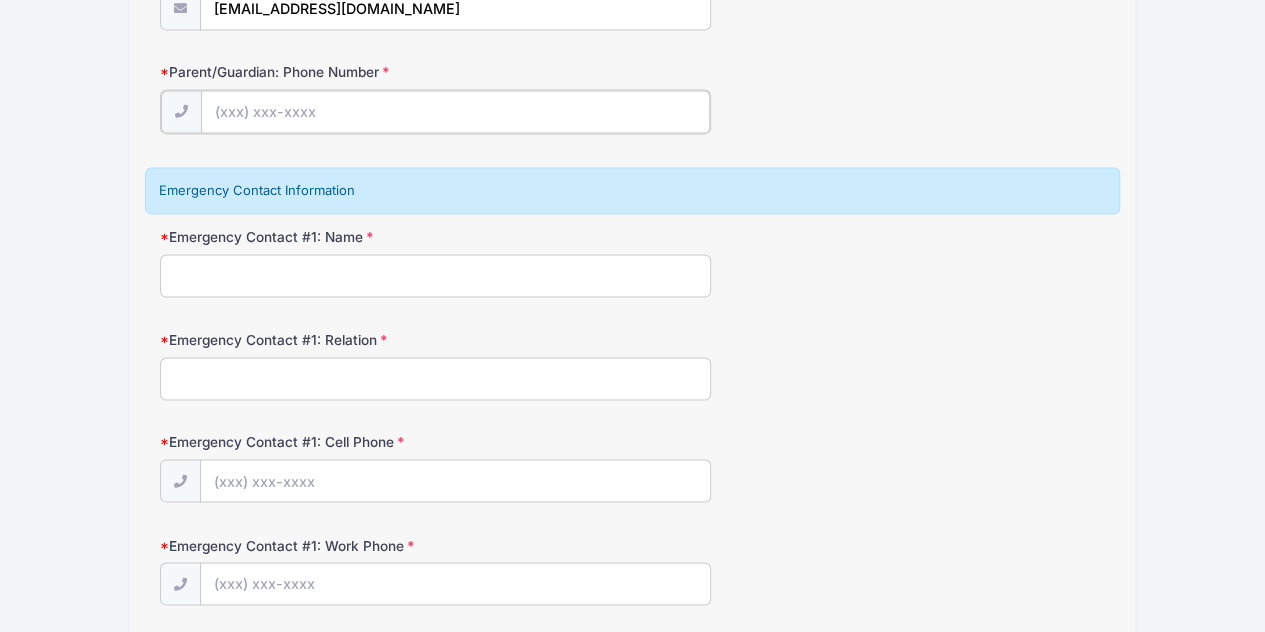 scroll, scrollTop: 1473, scrollLeft: 0, axis: vertical 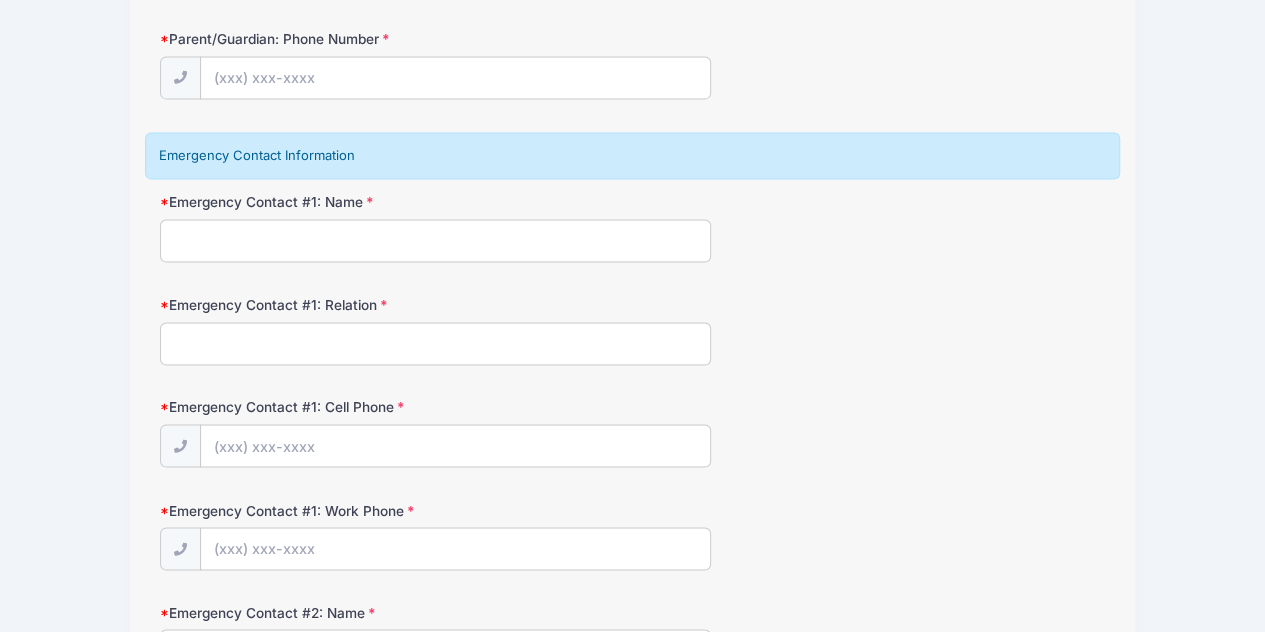 click on "Emergency Contact #1: Name" at bounding box center [436, 240] 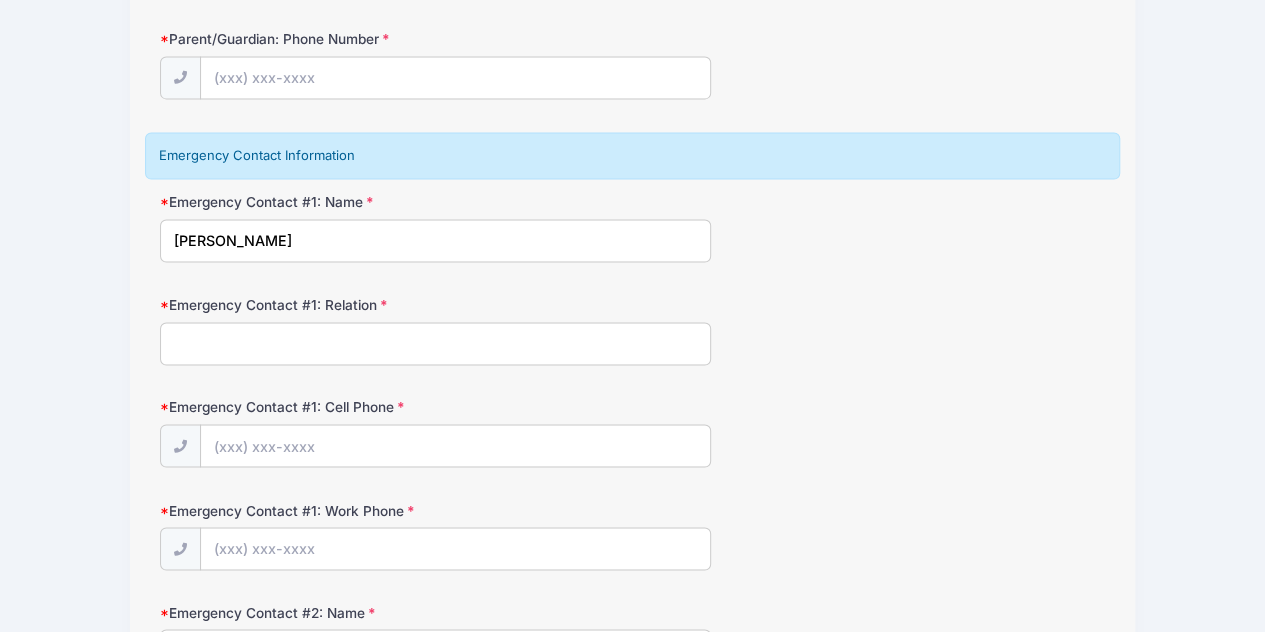 type on "Liva Celeste Moore" 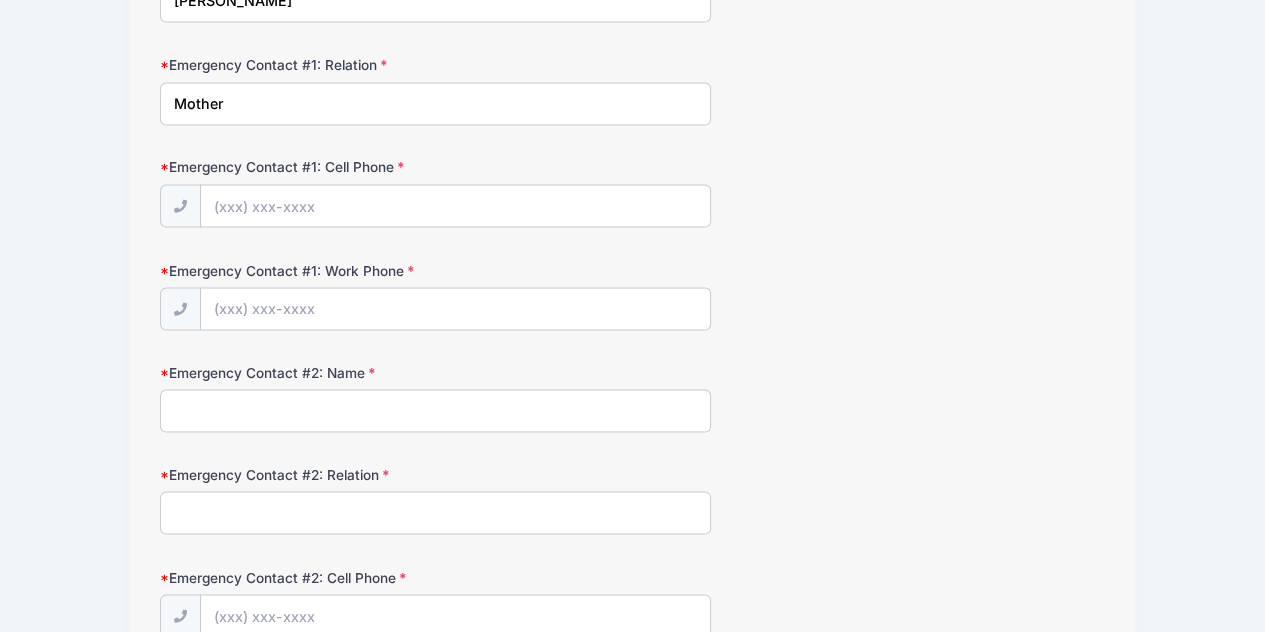 scroll, scrollTop: 1719, scrollLeft: 0, axis: vertical 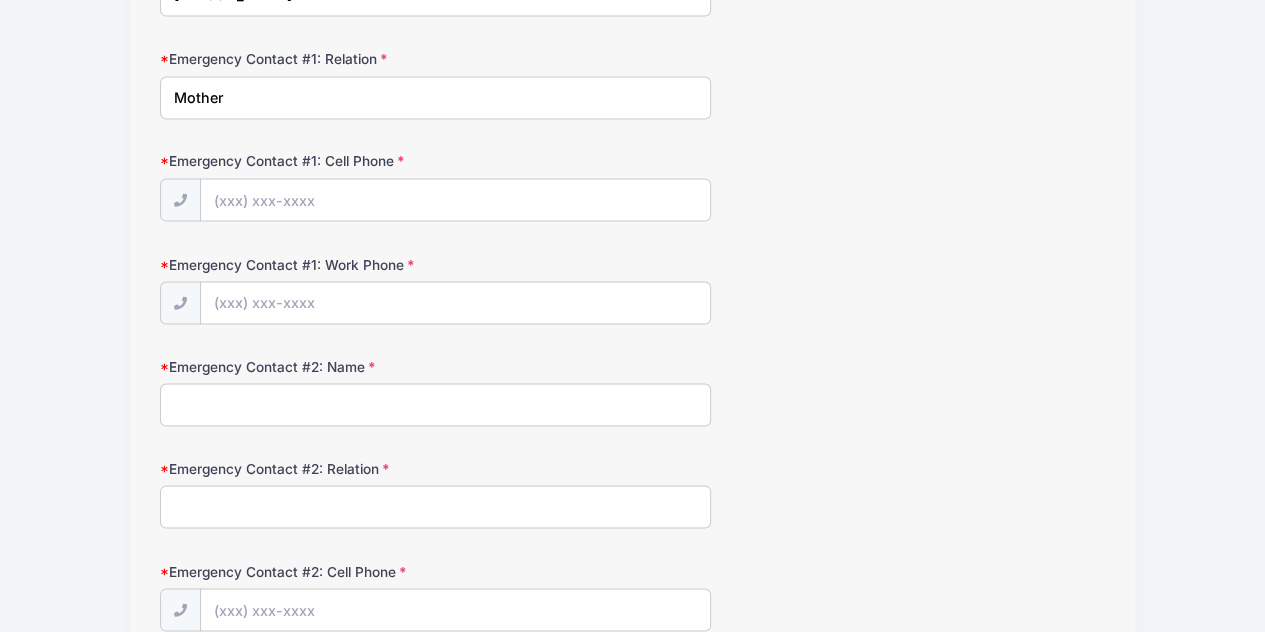 type on "Mother" 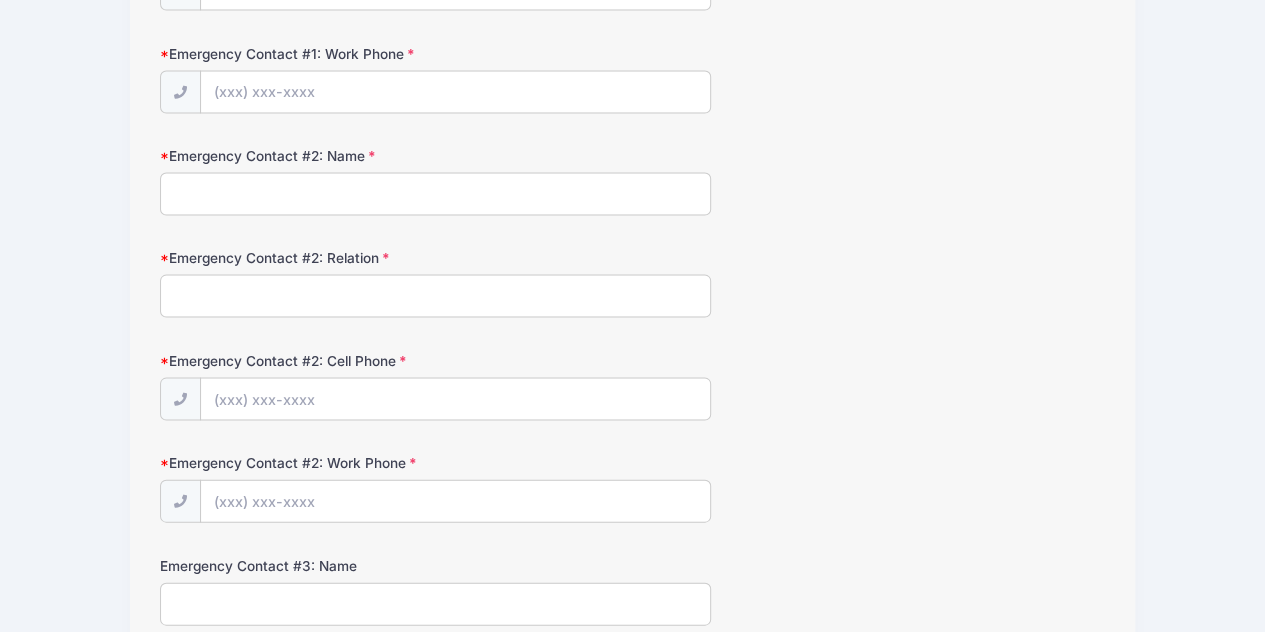 scroll, scrollTop: 1930, scrollLeft: 0, axis: vertical 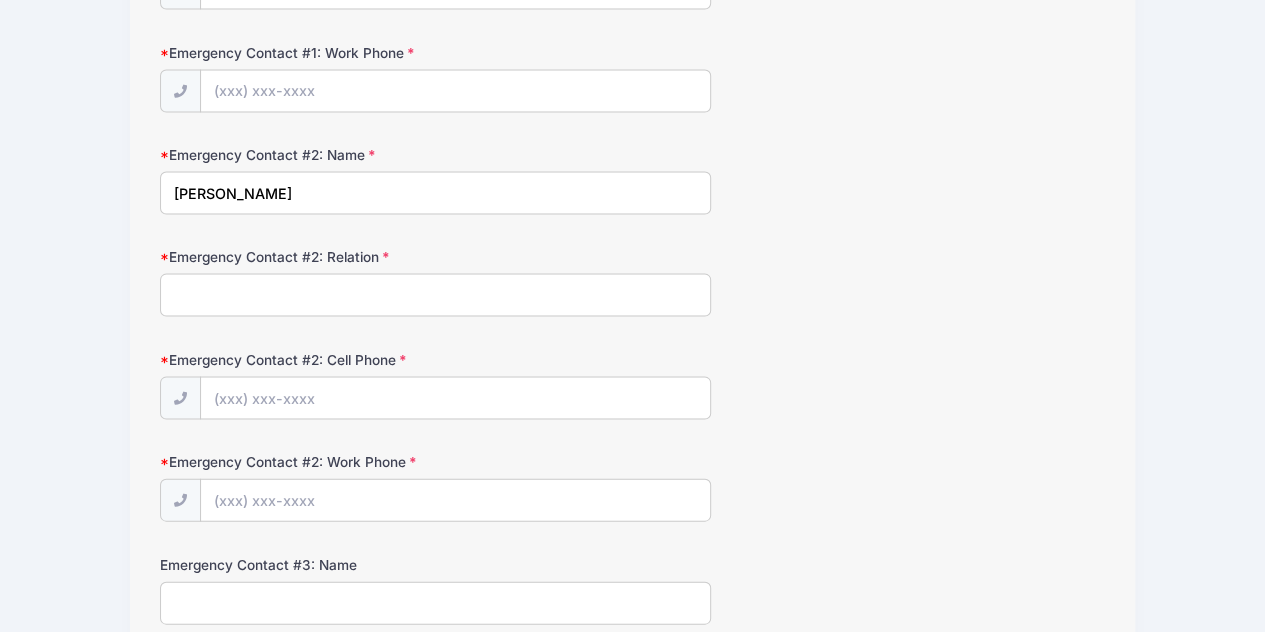 type on "Iman Moore" 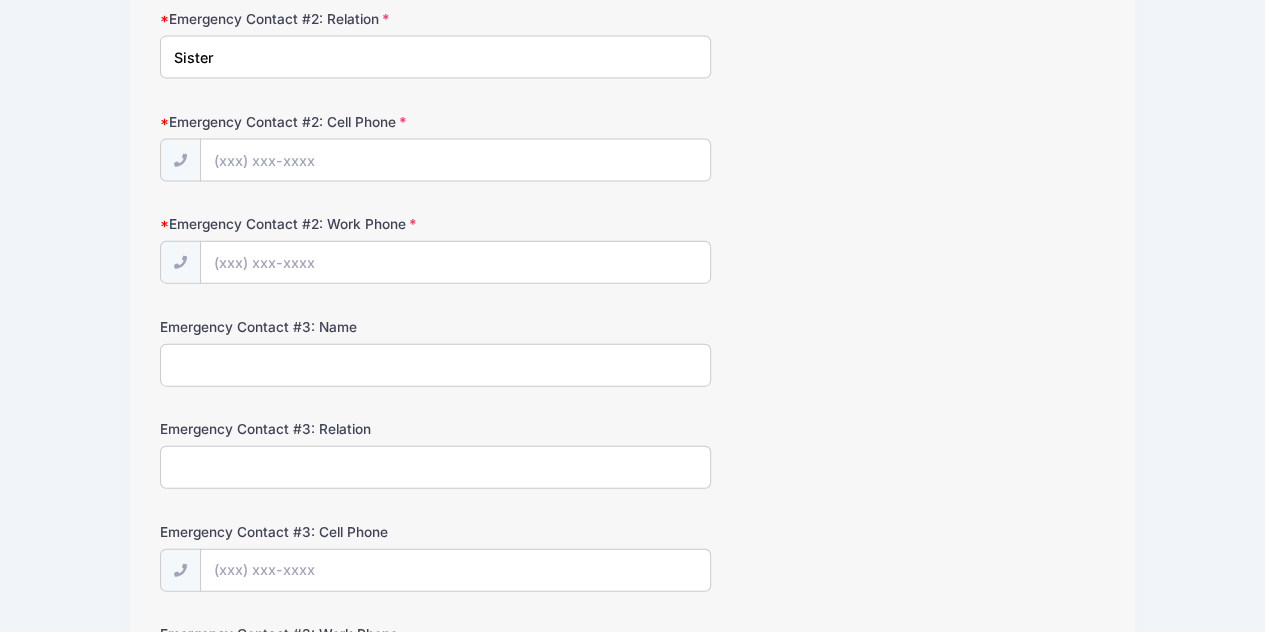scroll, scrollTop: 2169, scrollLeft: 0, axis: vertical 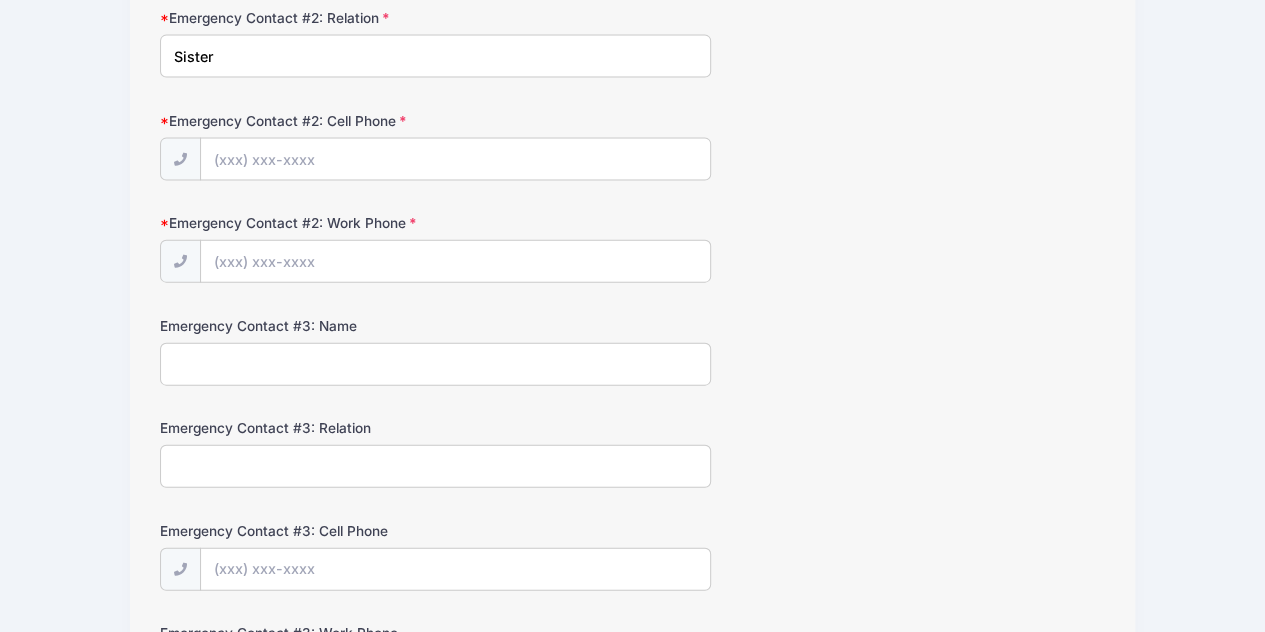 type on "Sister" 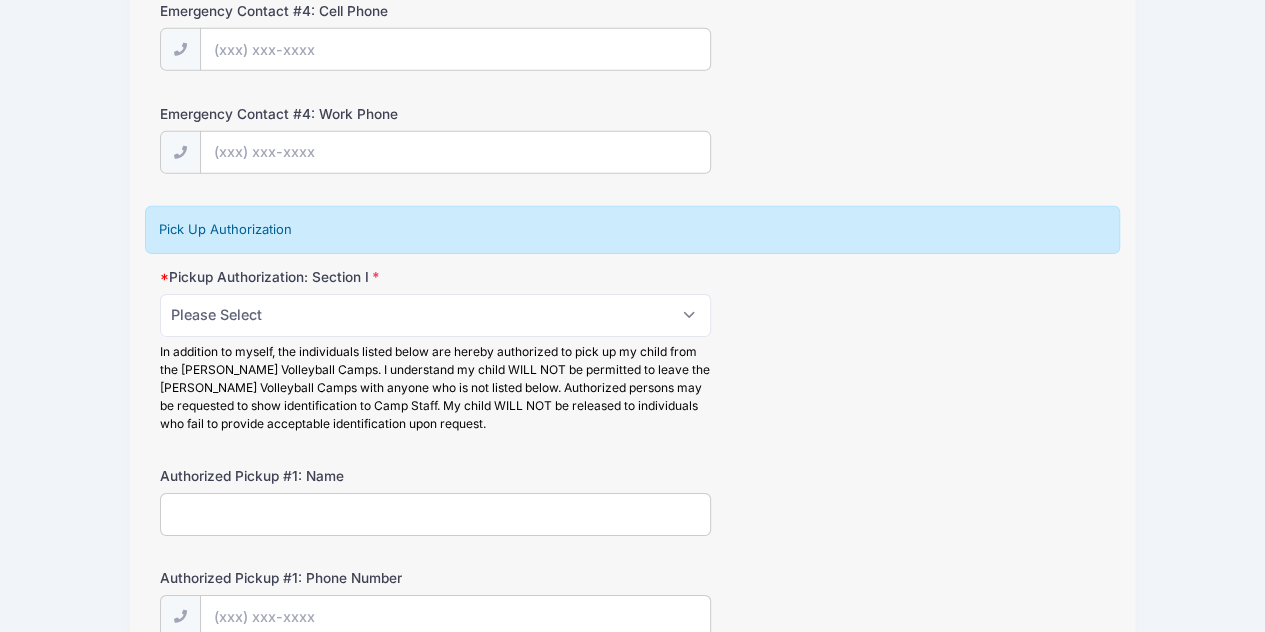 scroll, scrollTop: 3099, scrollLeft: 0, axis: vertical 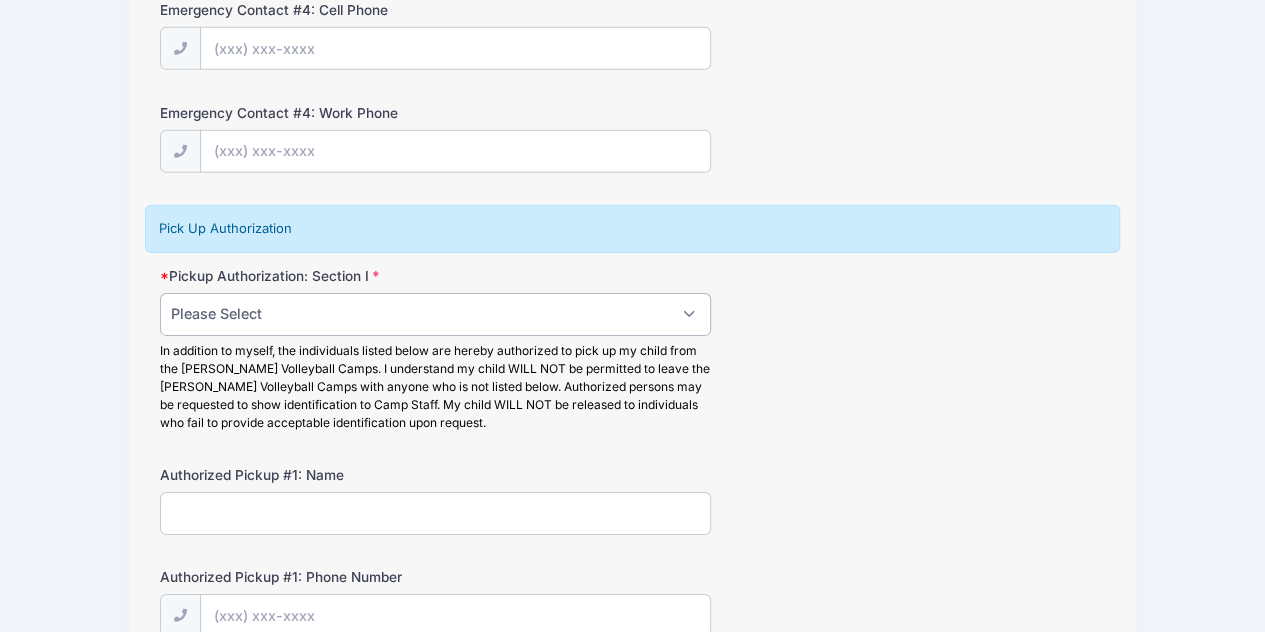 click on "Please Select Yes, I understand and choose this option
No, please see Section II." at bounding box center (436, 314) 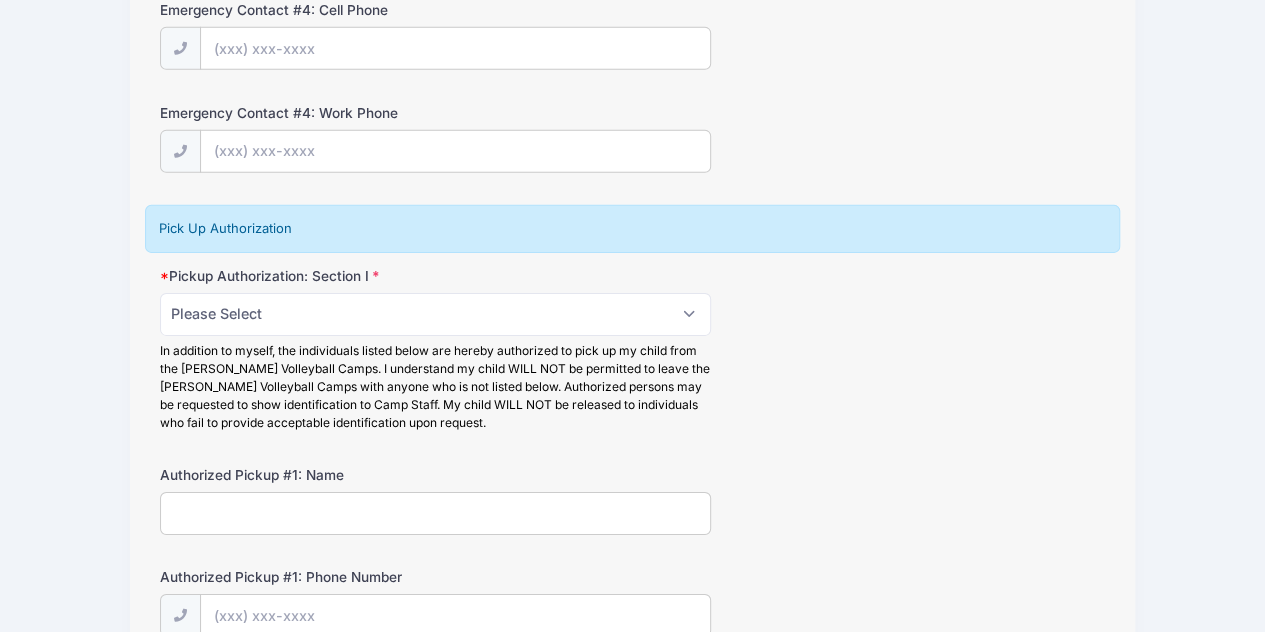 click on "Authorized Pickup #1: Name" at bounding box center [317, 475] 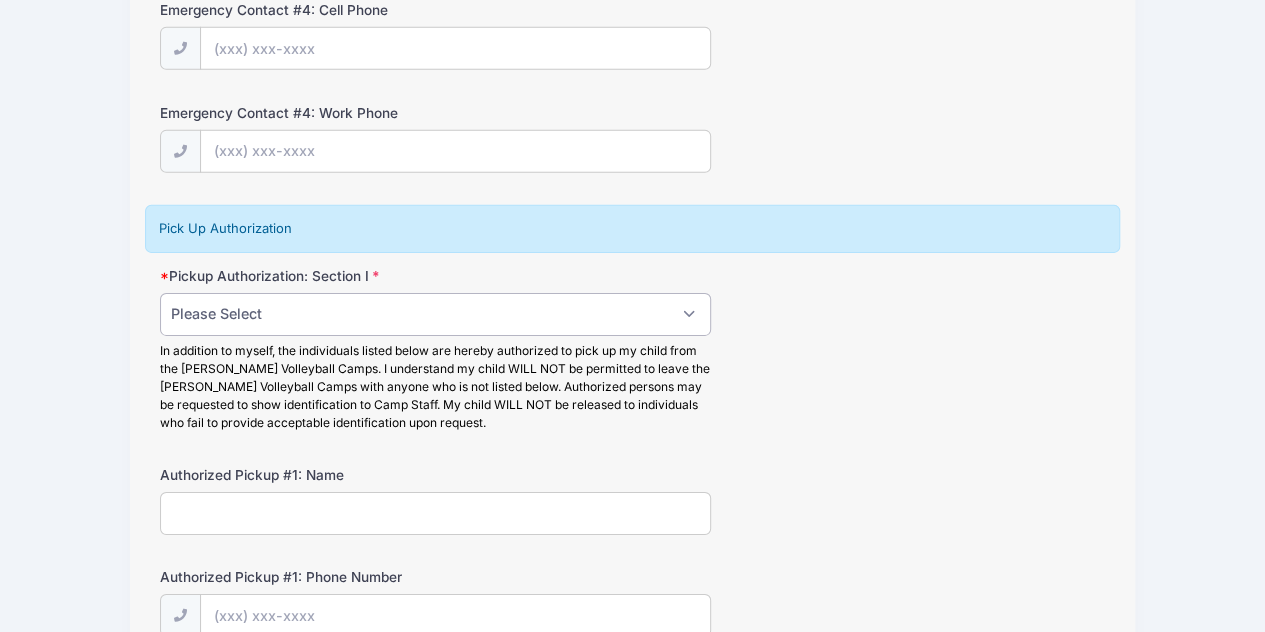 click on "Please Select Yes, I understand and choose this option
No, please see Section II." at bounding box center (436, 314) 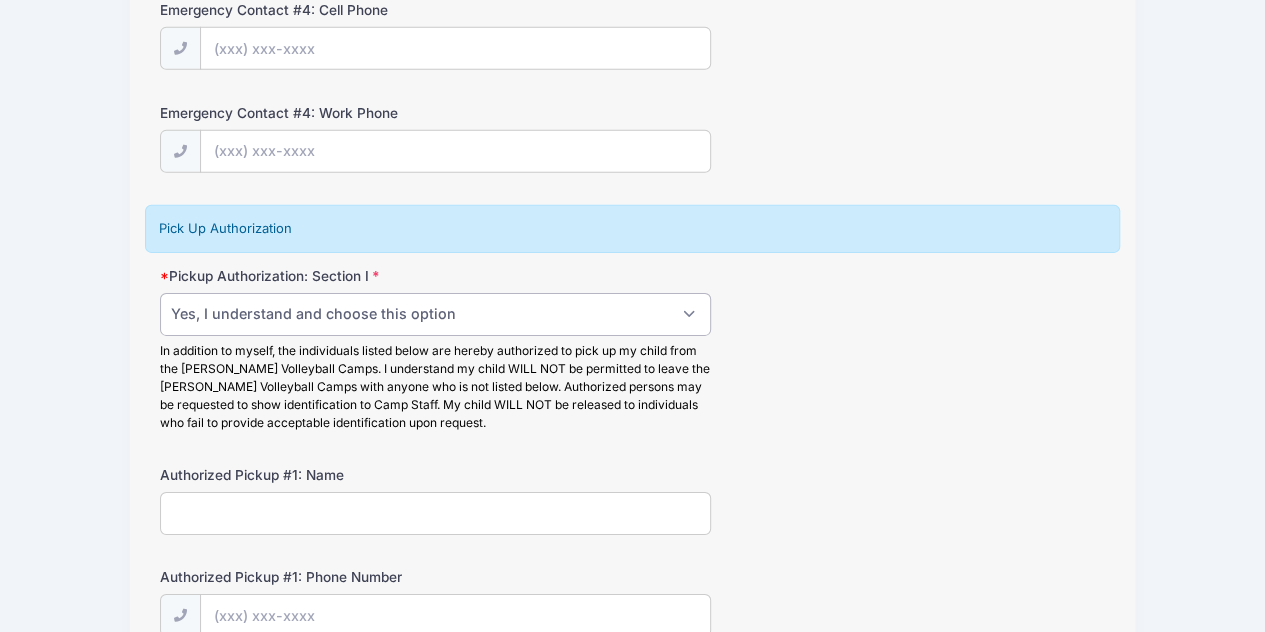 click on "Please Select Yes, I understand and choose this option
No, please see Section II." at bounding box center (436, 314) 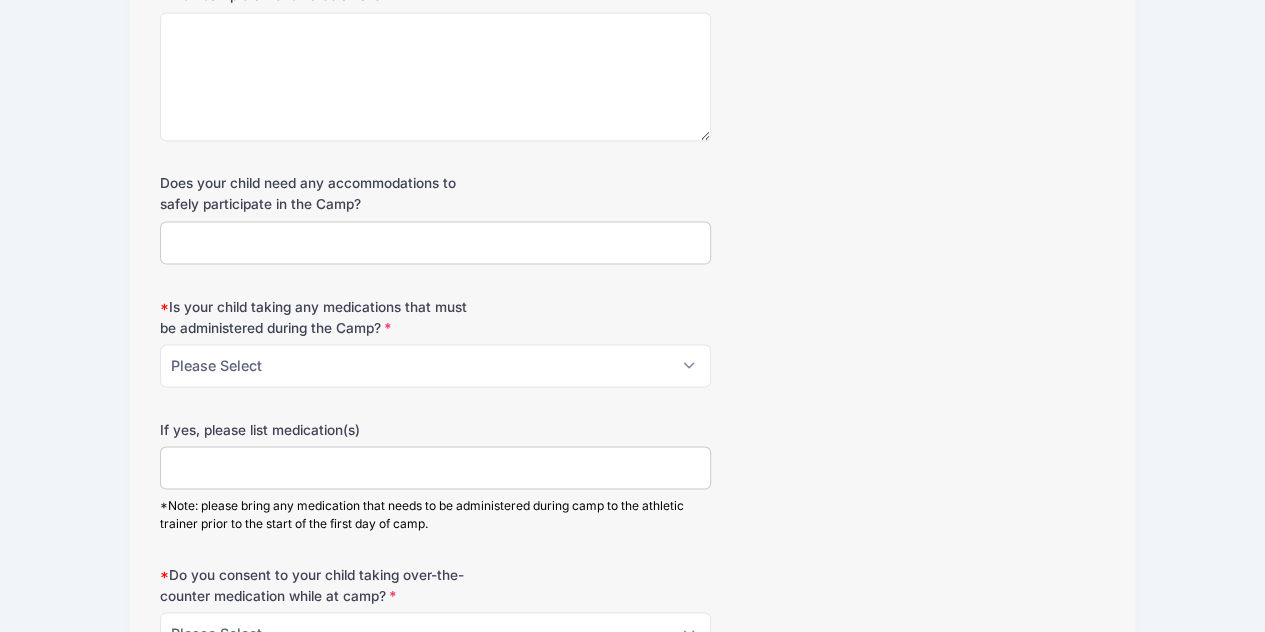 scroll, scrollTop: 5405, scrollLeft: 0, axis: vertical 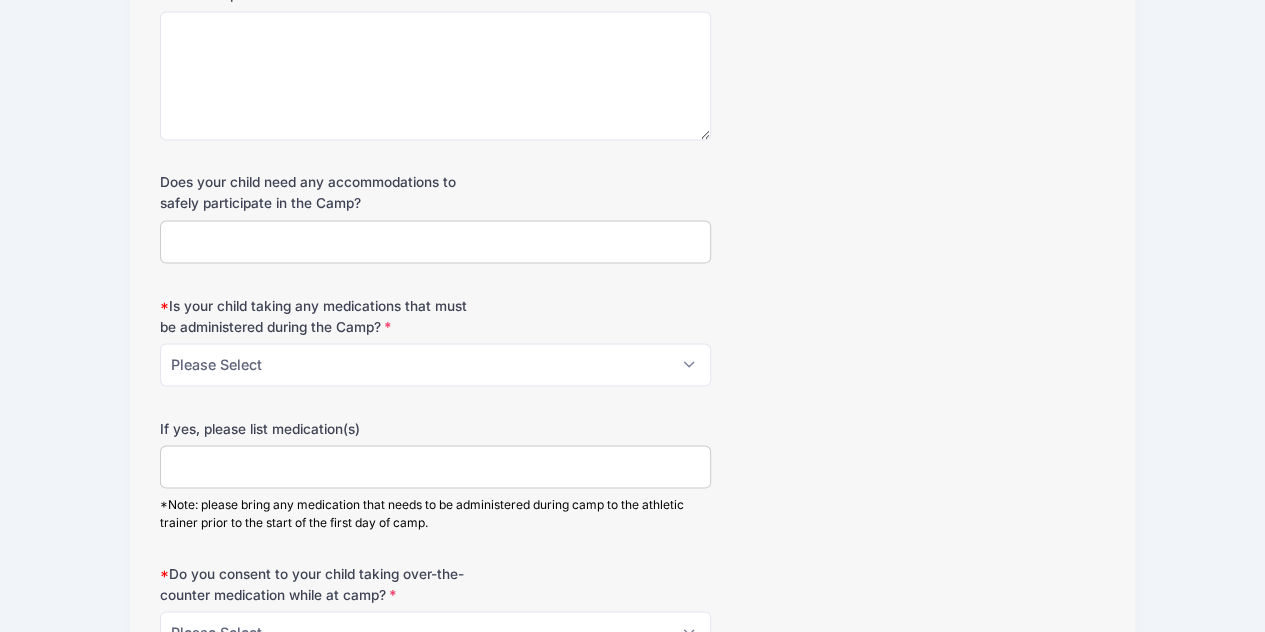 click on "Does your child need any accommodations to safely participate in the Camp?" at bounding box center [436, 241] 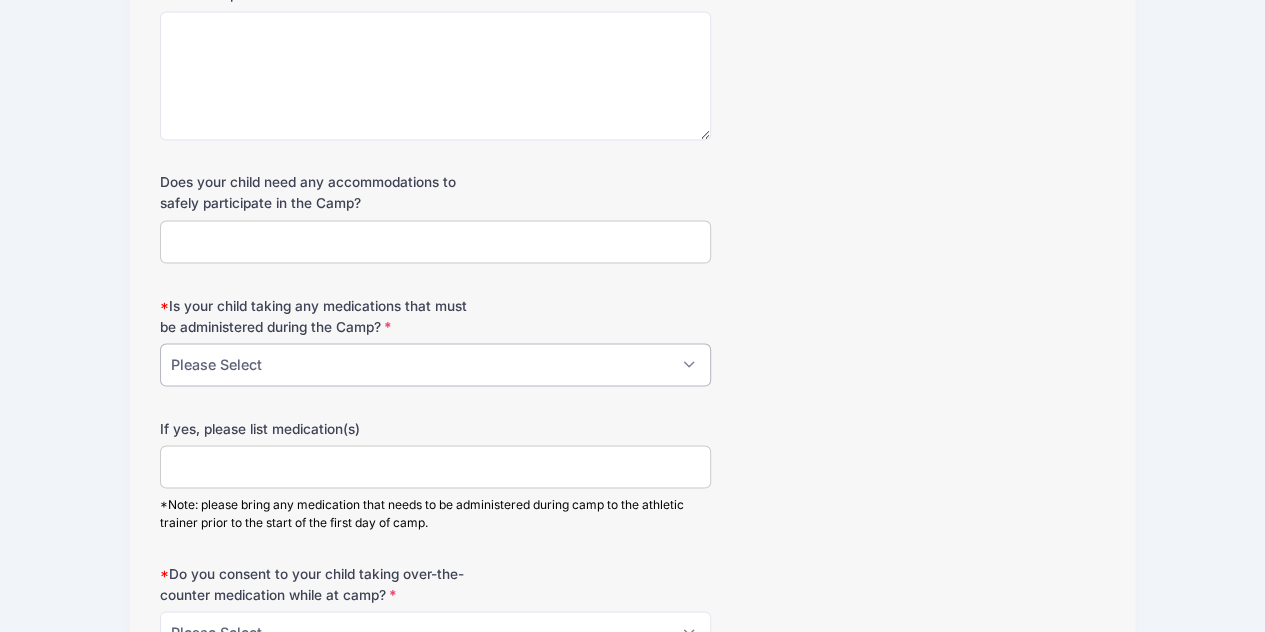click on "Please Select Yes
No" at bounding box center [436, 364] 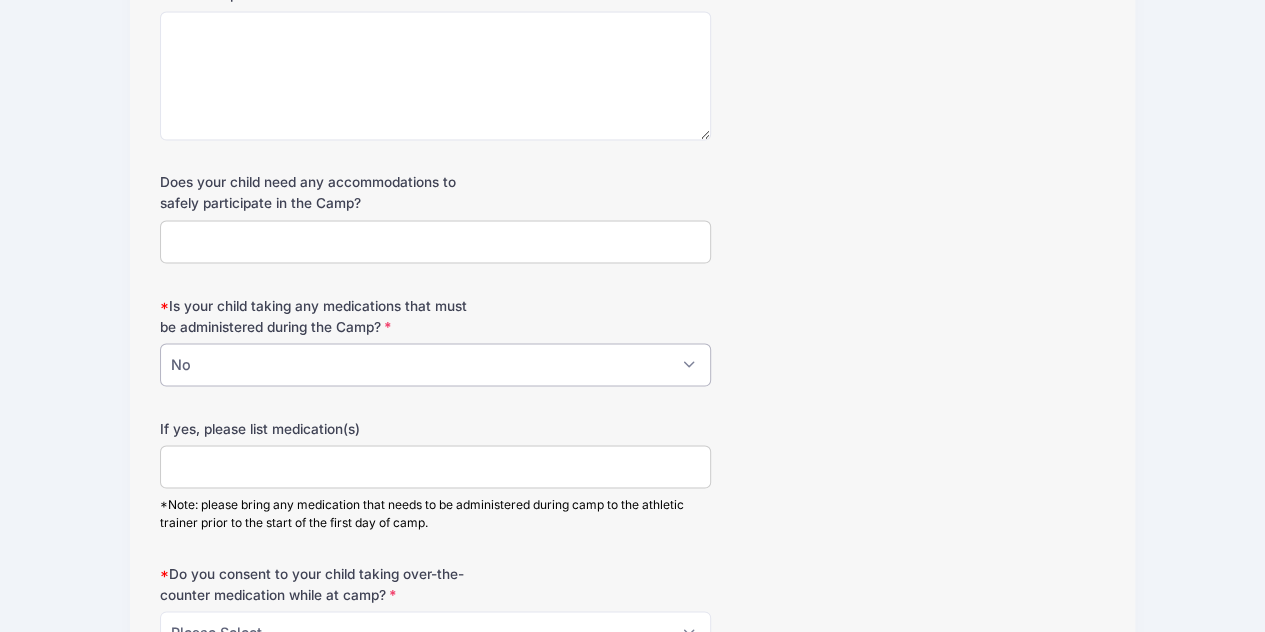 click on "Please Select Yes
No" at bounding box center (436, 364) 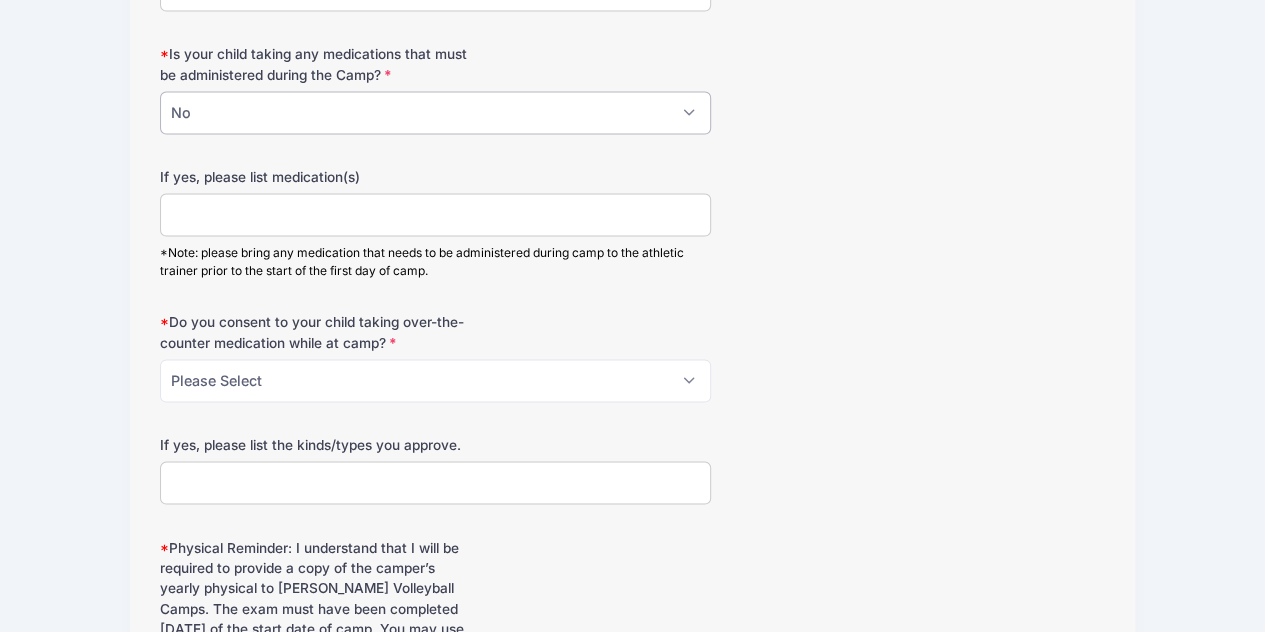 scroll, scrollTop: 5660, scrollLeft: 0, axis: vertical 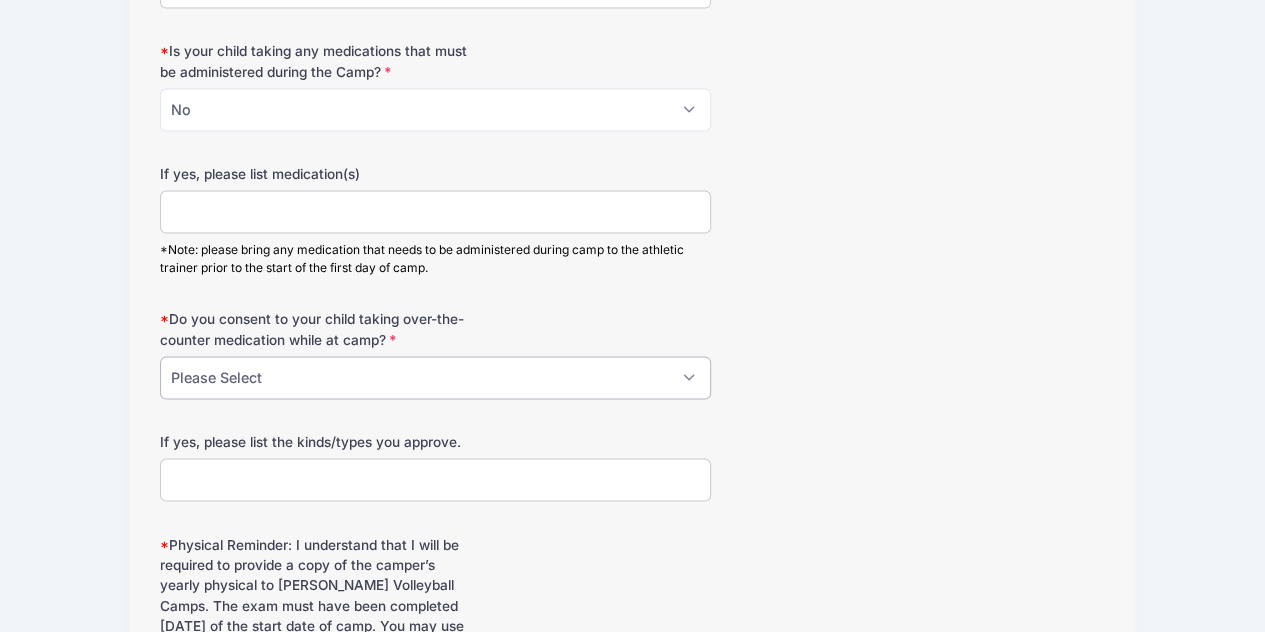 click on "Please Select Yes
No" at bounding box center [436, 377] 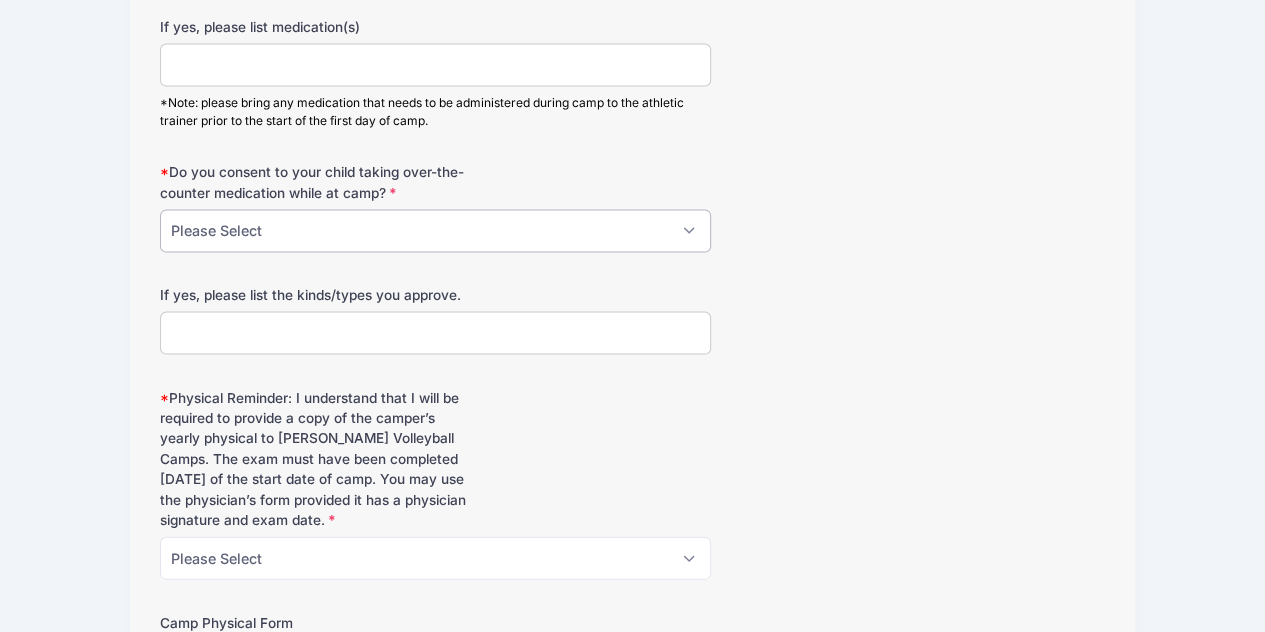 scroll, scrollTop: 6044, scrollLeft: 0, axis: vertical 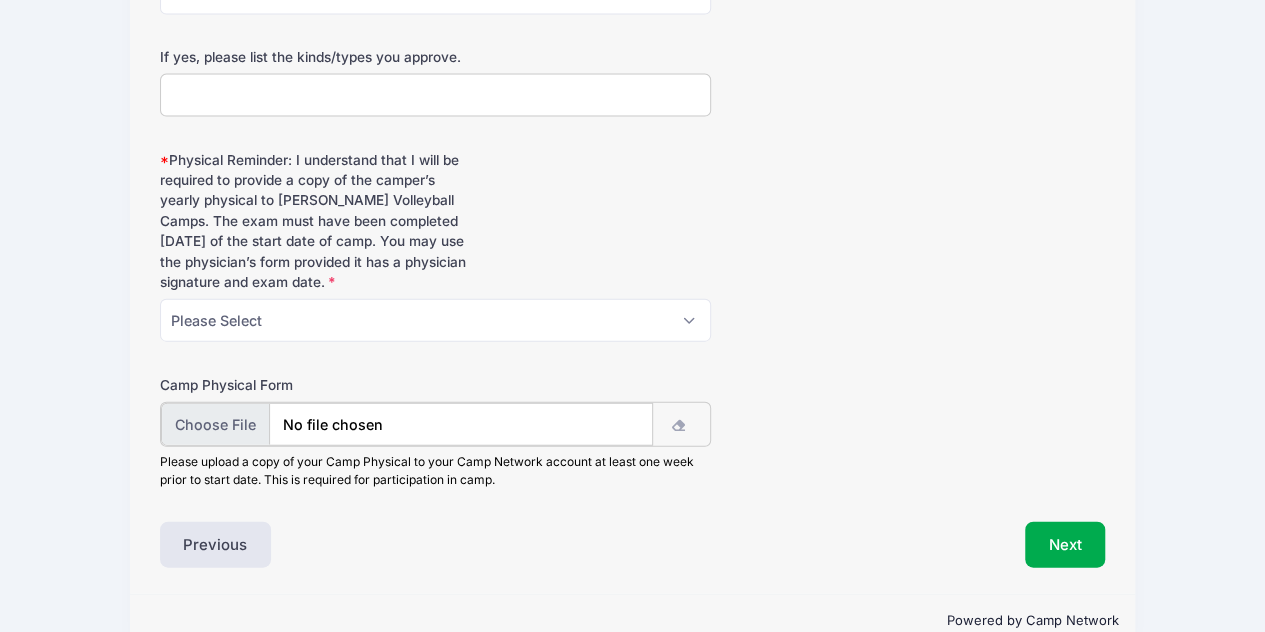 click at bounding box center (407, 424) 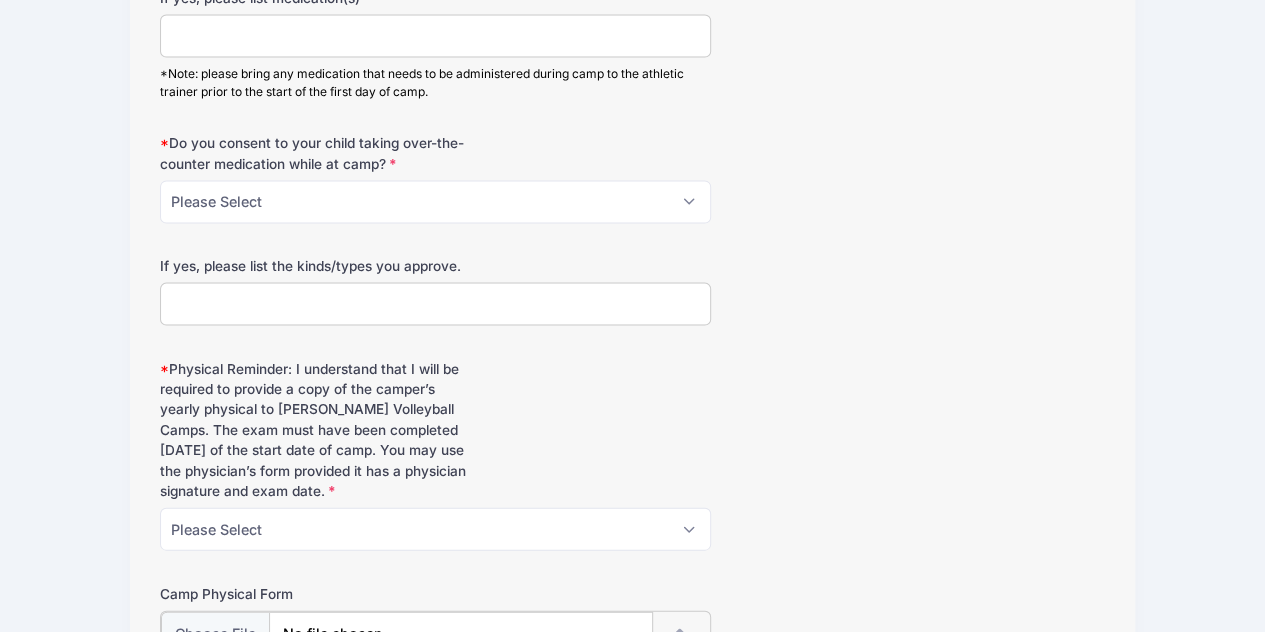 scroll, scrollTop: 6045, scrollLeft: 0, axis: vertical 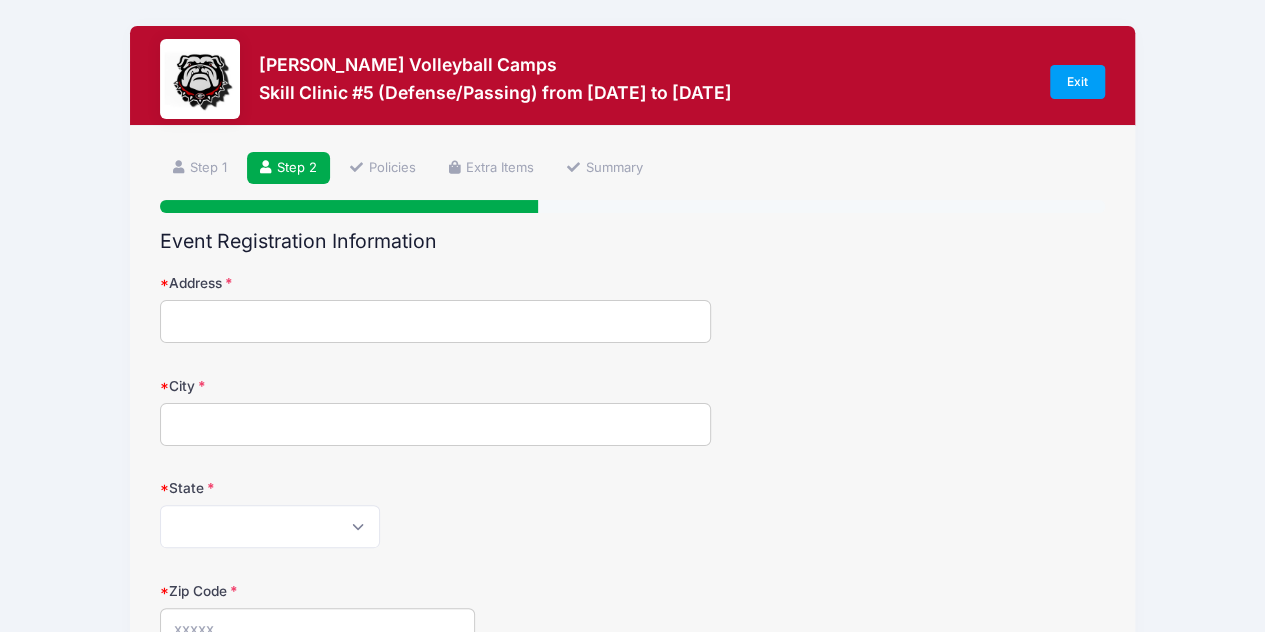 click on "Address" at bounding box center [436, 321] 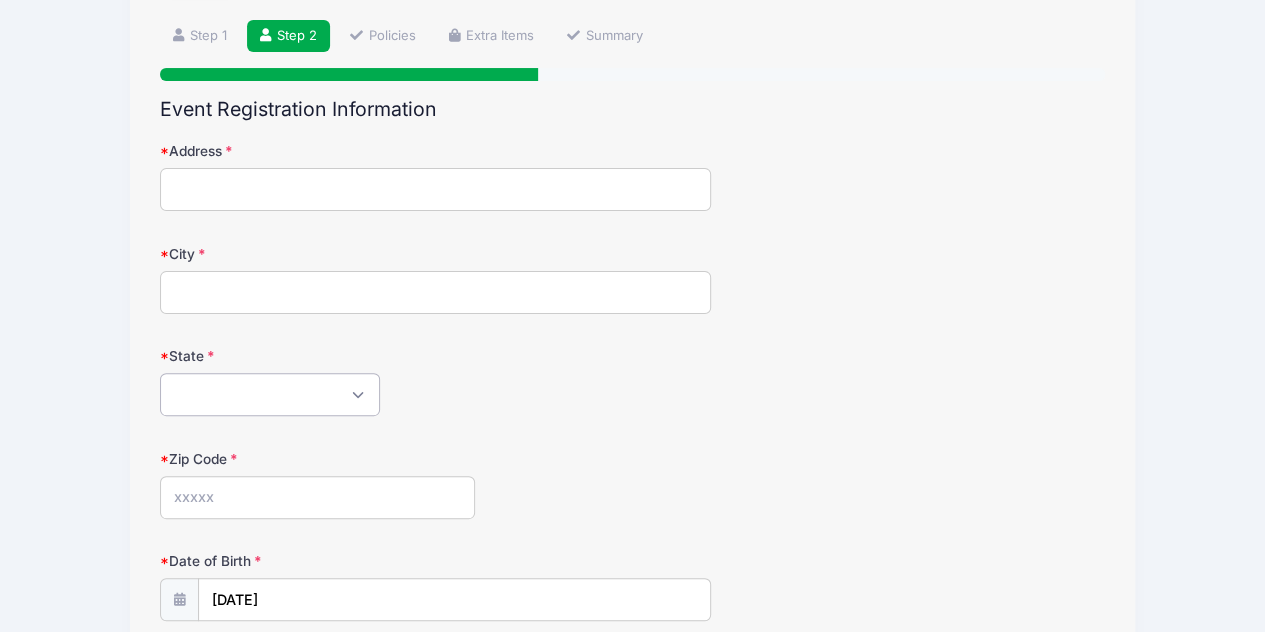 click on "Alabama Alaska American Samoa Arizona Arkansas Armed Forces Africa Armed Forces Americas Armed Forces Canada Armed Forces Europe Armed Forces Middle East Armed Forces Pacific California Colorado Connecticut Delaware District of Columbia Federated States Of Micronesia Florida Georgia Guam Hawaii Idaho Illinois Indiana Iowa Kansas Kentucky Louisiana Maine Marshall Islands Maryland Massachusetts Michigan Minnesota Mississippi Missouri Montana Nebraska Nevada New Hampshire New Jersey New Mexico New York North Carolina North Dakota Northern Mariana Islands Ohio Oklahoma Oregon Palau Pennsylvania Puerto Rico Rhode Island South Carolina South Dakota Tennessee Texas Utah Vermont Virgin Islands Virginia Washington West Virginia Wisconsin Wyoming Other-Canada Other" at bounding box center [270, 394] 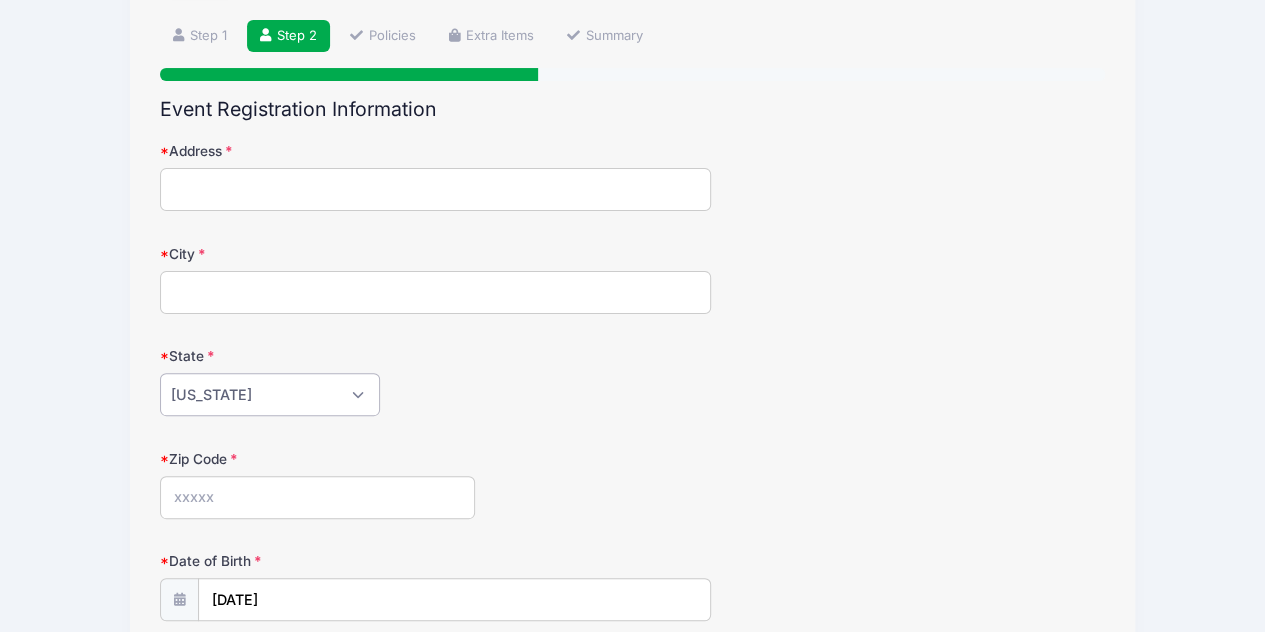 click on "Alabama Alaska American Samoa Arizona Arkansas Armed Forces Africa Armed Forces Americas Armed Forces Canada Armed Forces Europe Armed Forces Middle East Armed Forces Pacific California Colorado Connecticut Delaware District of Columbia Federated States Of Micronesia Florida Georgia Guam Hawaii Idaho Illinois Indiana Iowa Kansas Kentucky Louisiana Maine Marshall Islands Maryland Massachusetts Michigan Minnesota Mississippi Missouri Montana Nebraska Nevada New Hampshire New Jersey New Mexico New York North Carolina North Dakota Northern Mariana Islands Ohio Oklahoma Oregon Palau Pennsylvania Puerto Rico Rhode Island South Carolina South Dakota Tennessee Texas Utah Vermont Virgin Islands Virginia Washington West Virginia Wisconsin Wyoming Other-Canada Other" at bounding box center [270, 394] 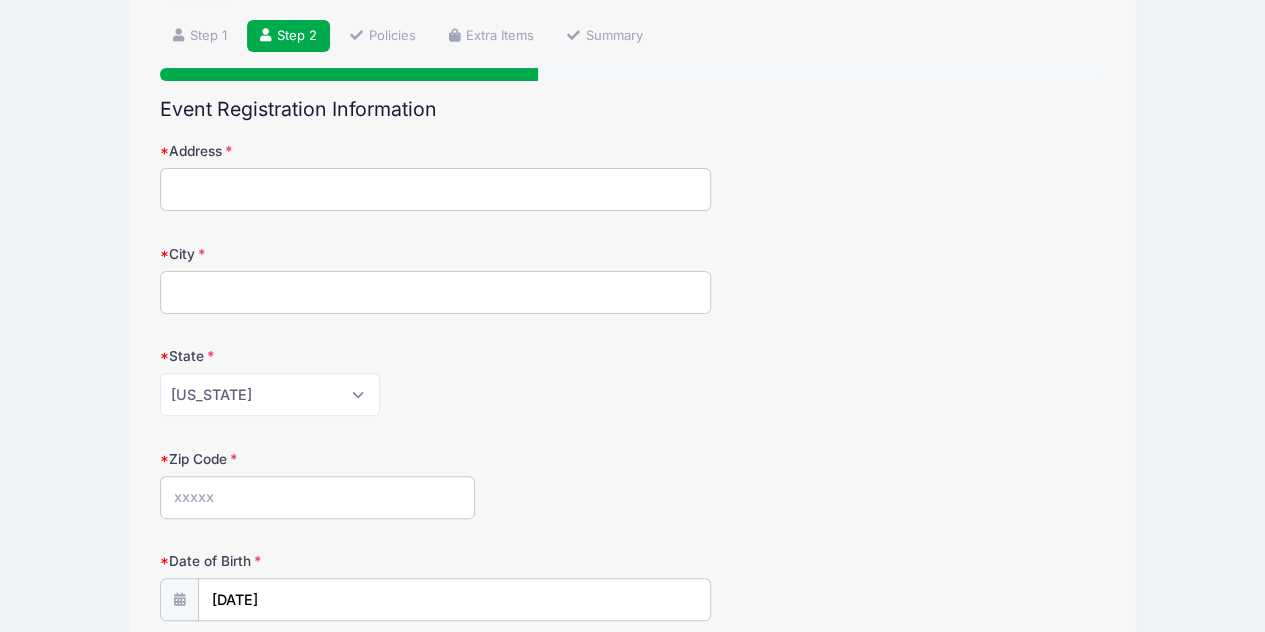 click on "City" at bounding box center (436, 292) 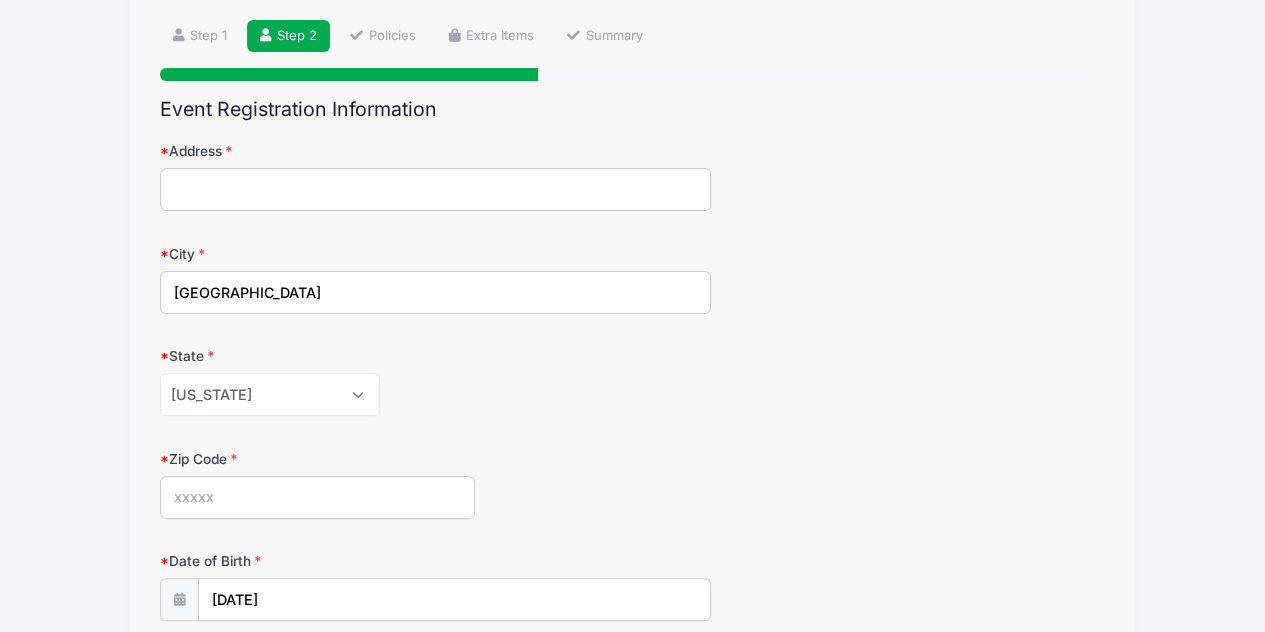type on "Atlanta" 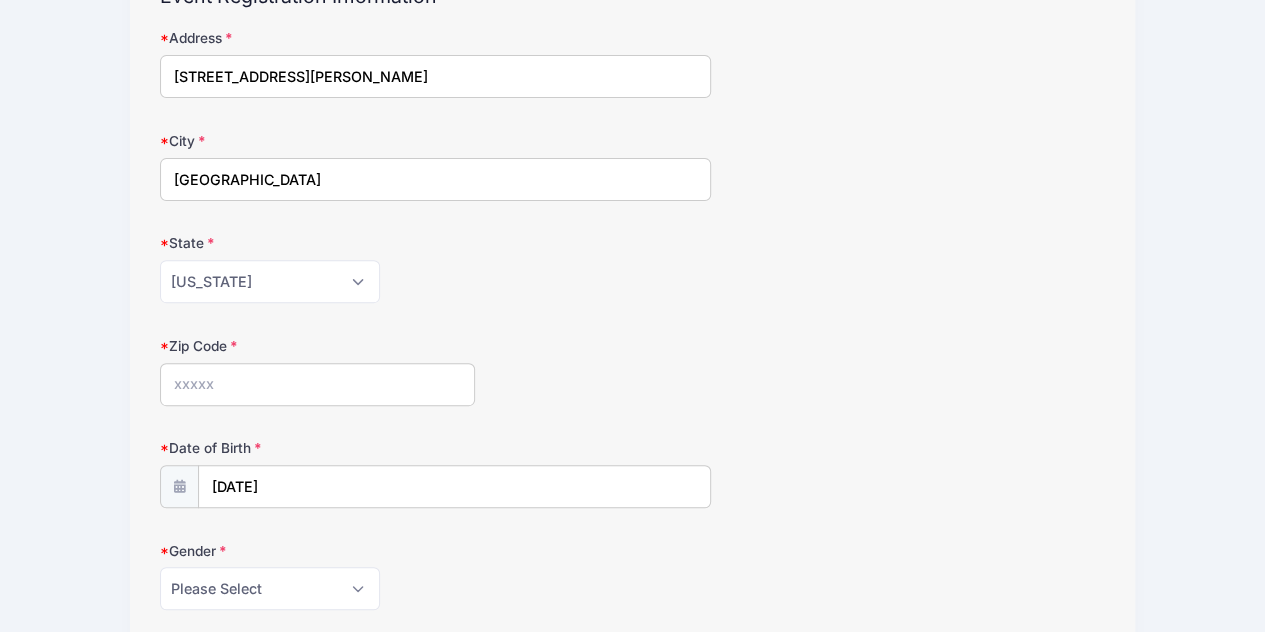 scroll, scrollTop: 258, scrollLeft: 0, axis: vertical 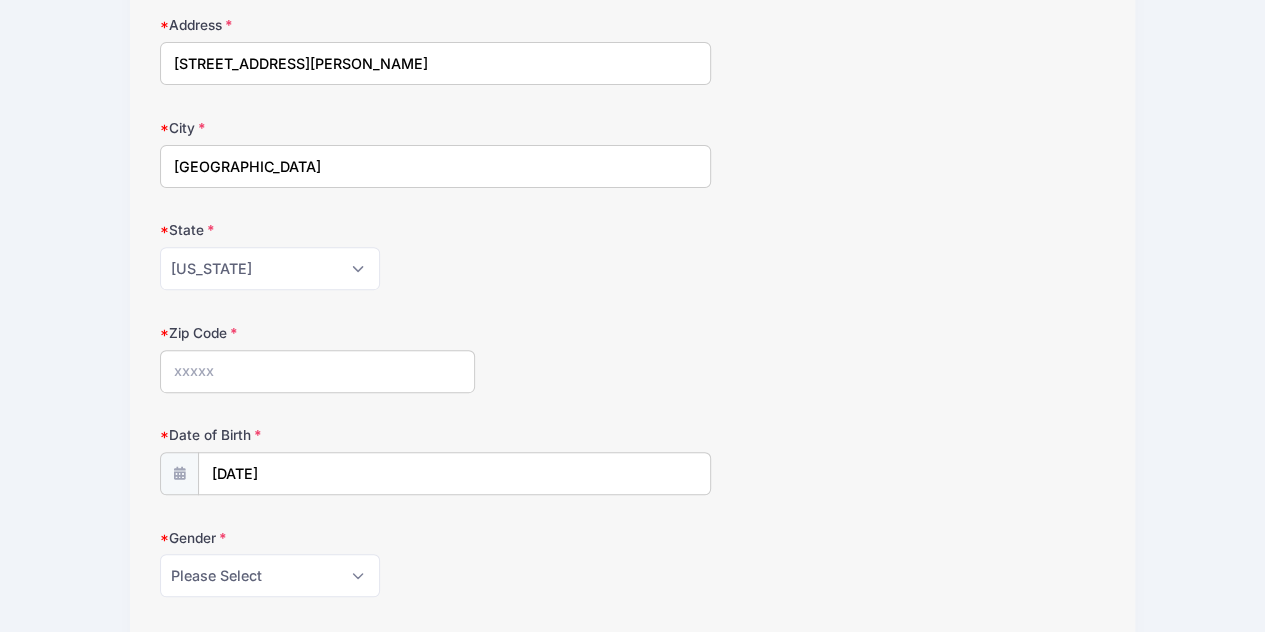 type on "1880 Joseph E Boone Blvd NW" 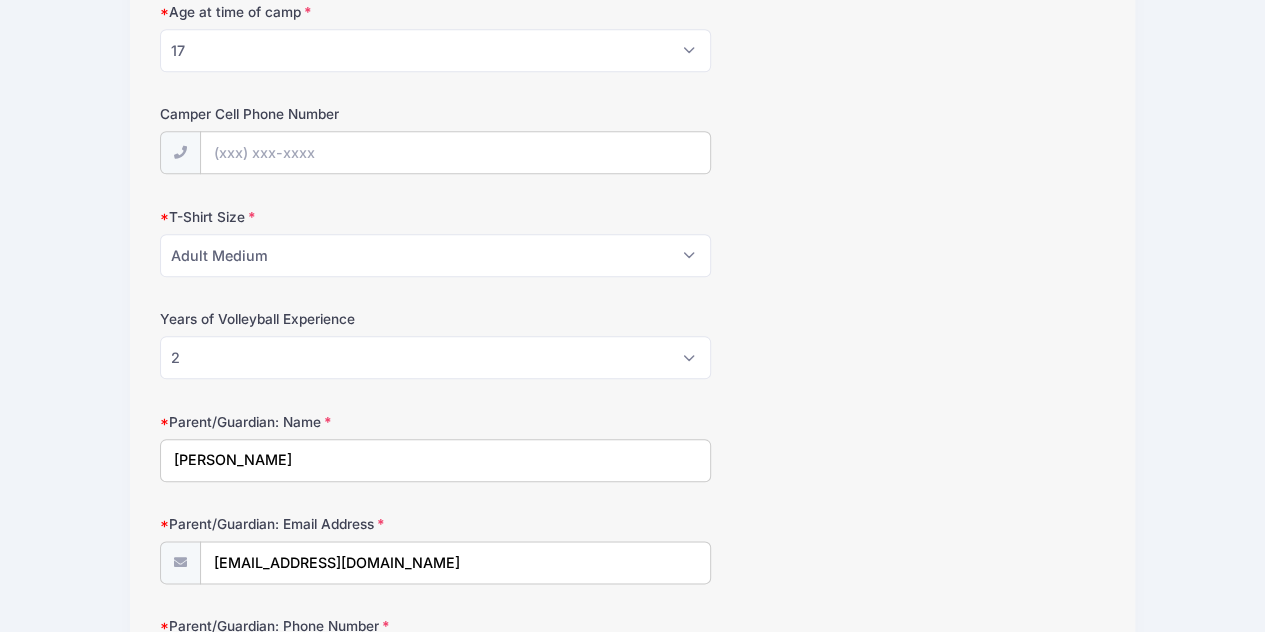 scroll, scrollTop: 869, scrollLeft: 0, axis: vertical 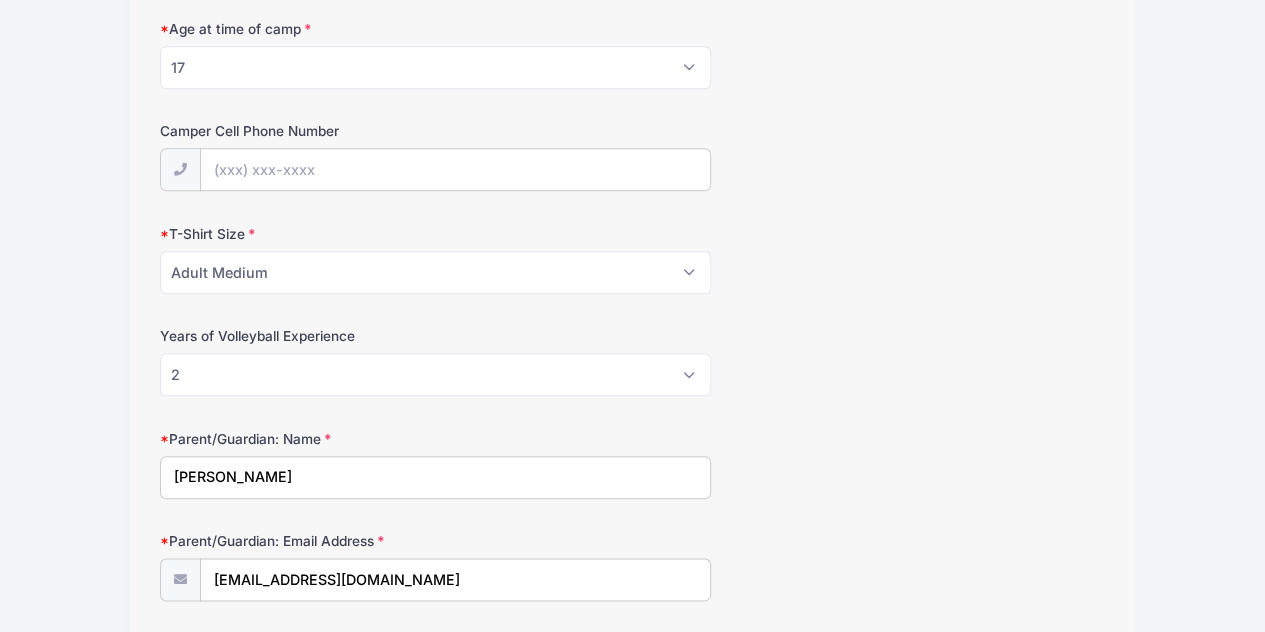 type on "30314" 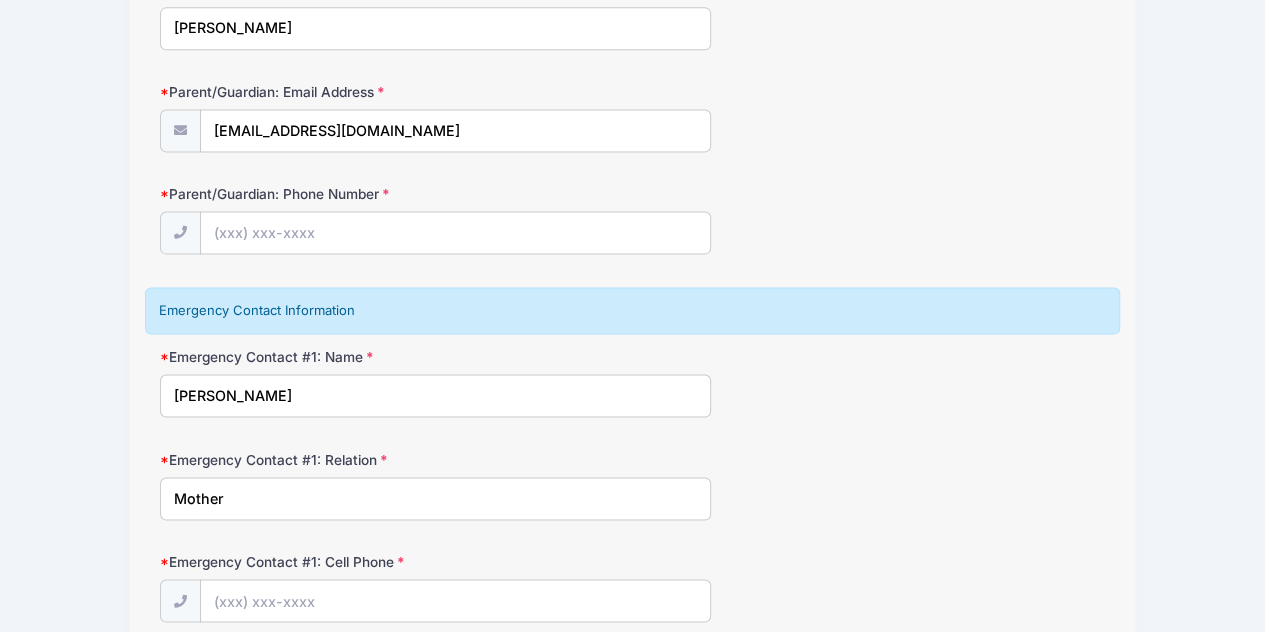 scroll, scrollTop: 1319, scrollLeft: 0, axis: vertical 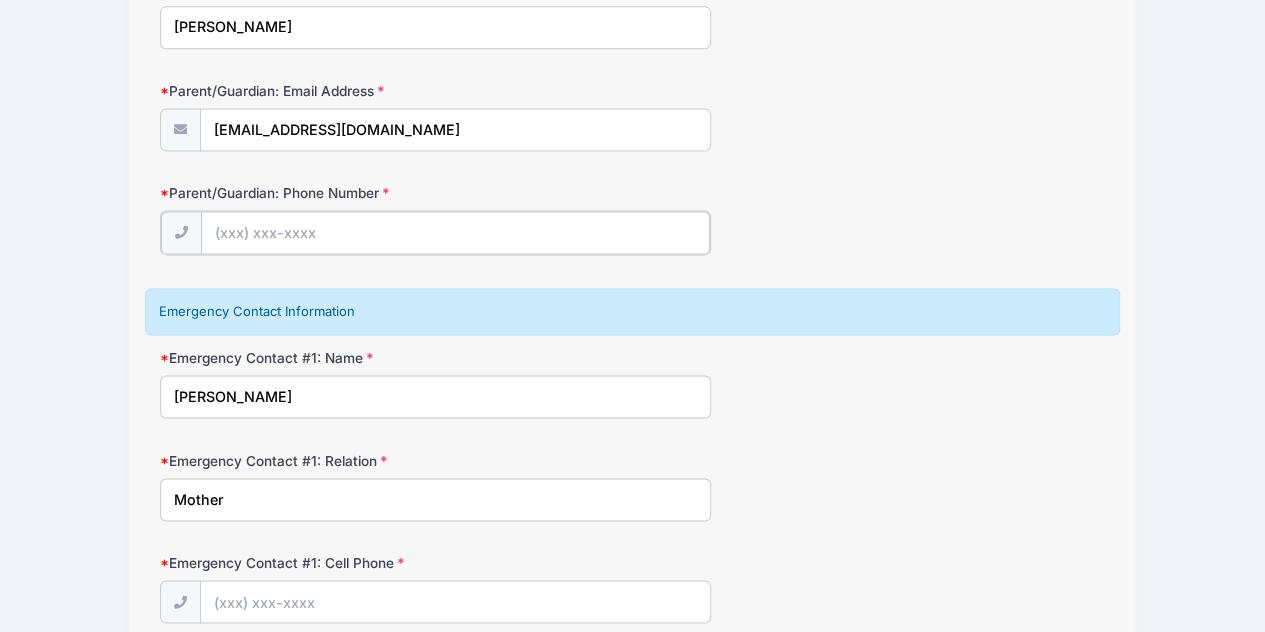 click on "Parent/Guardian: Phone Number" at bounding box center (456, 232) 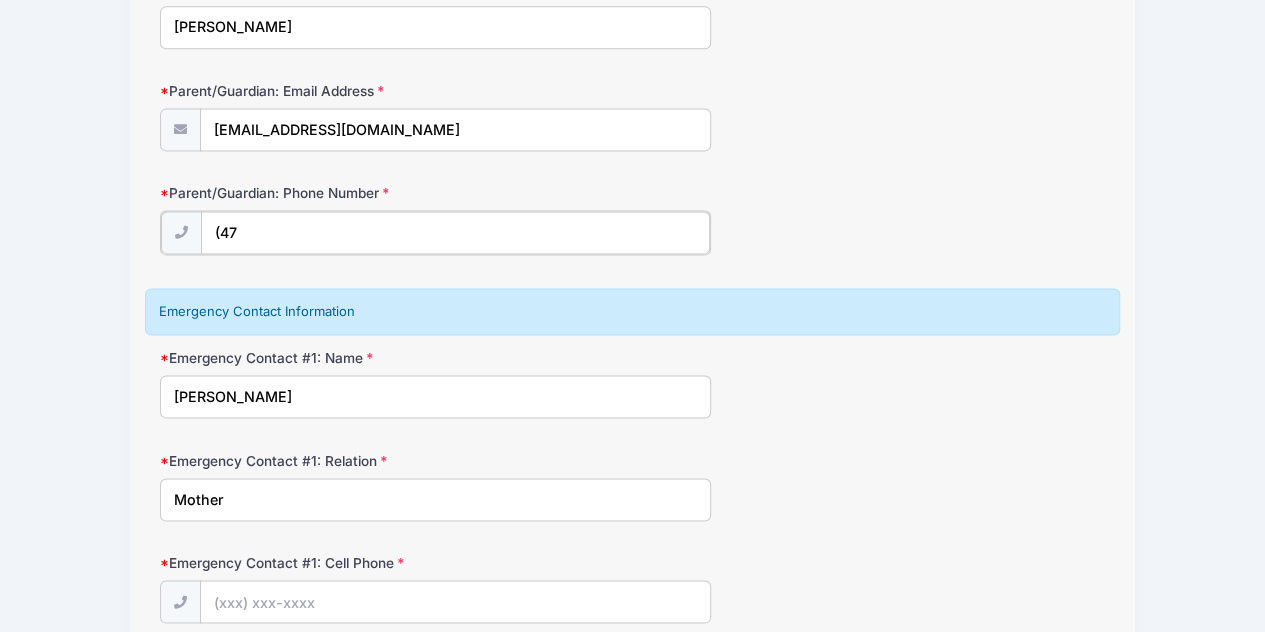 type on "(4" 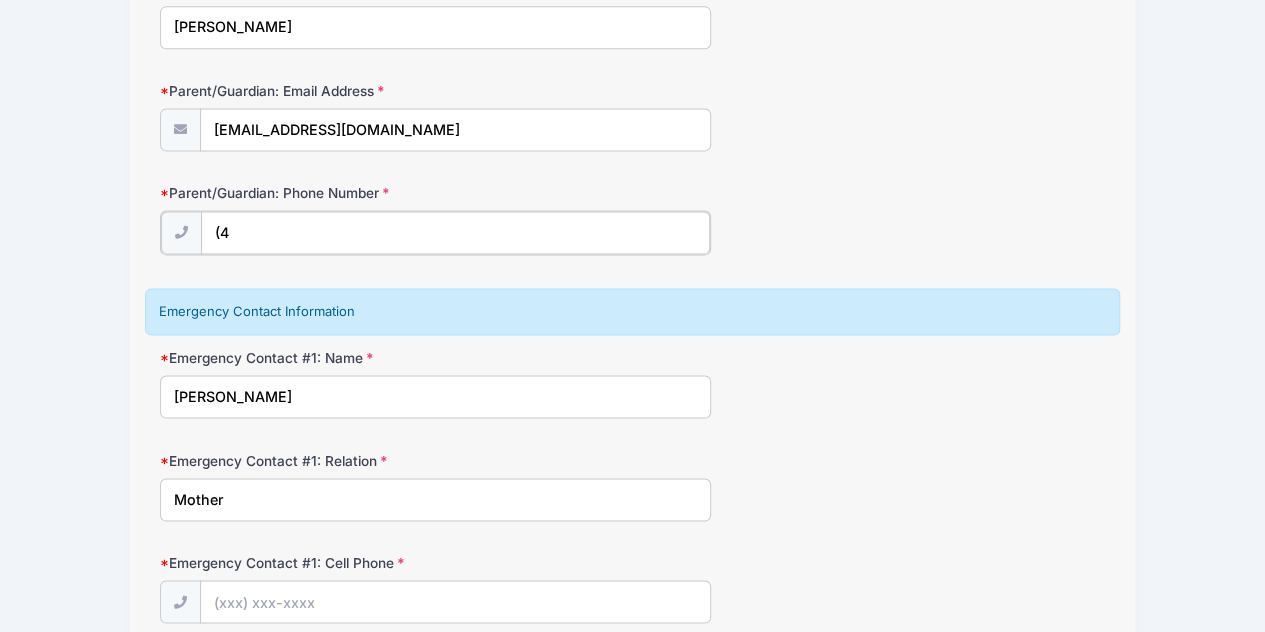 type 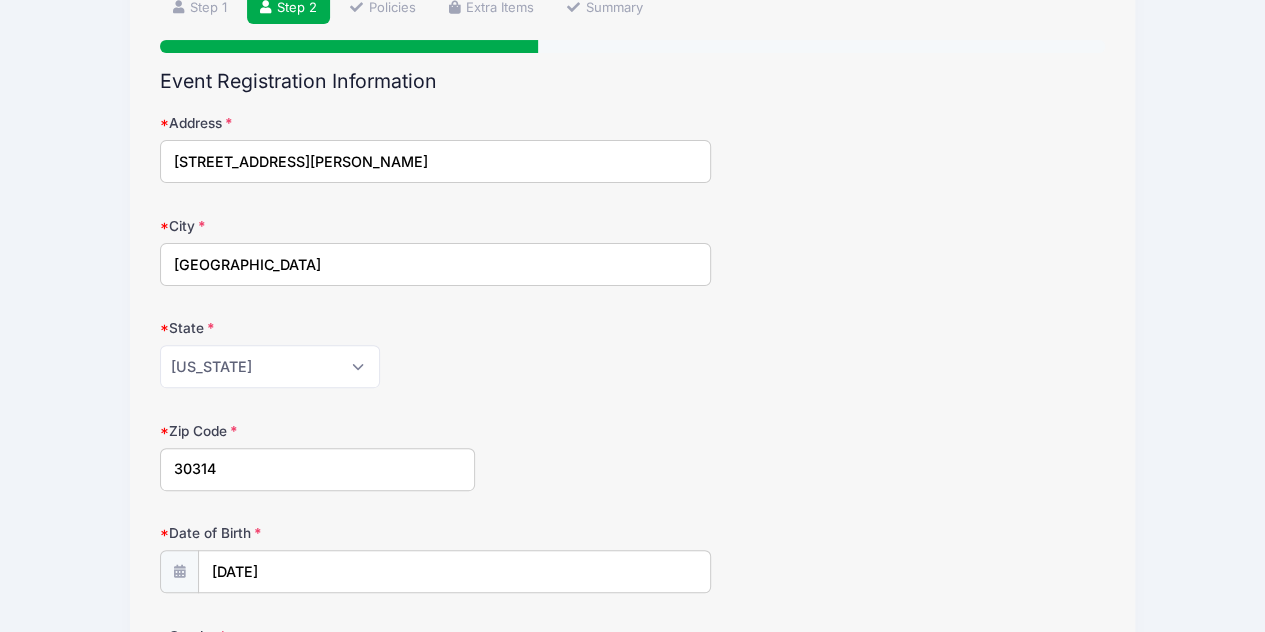 scroll, scrollTop: 0, scrollLeft: 0, axis: both 